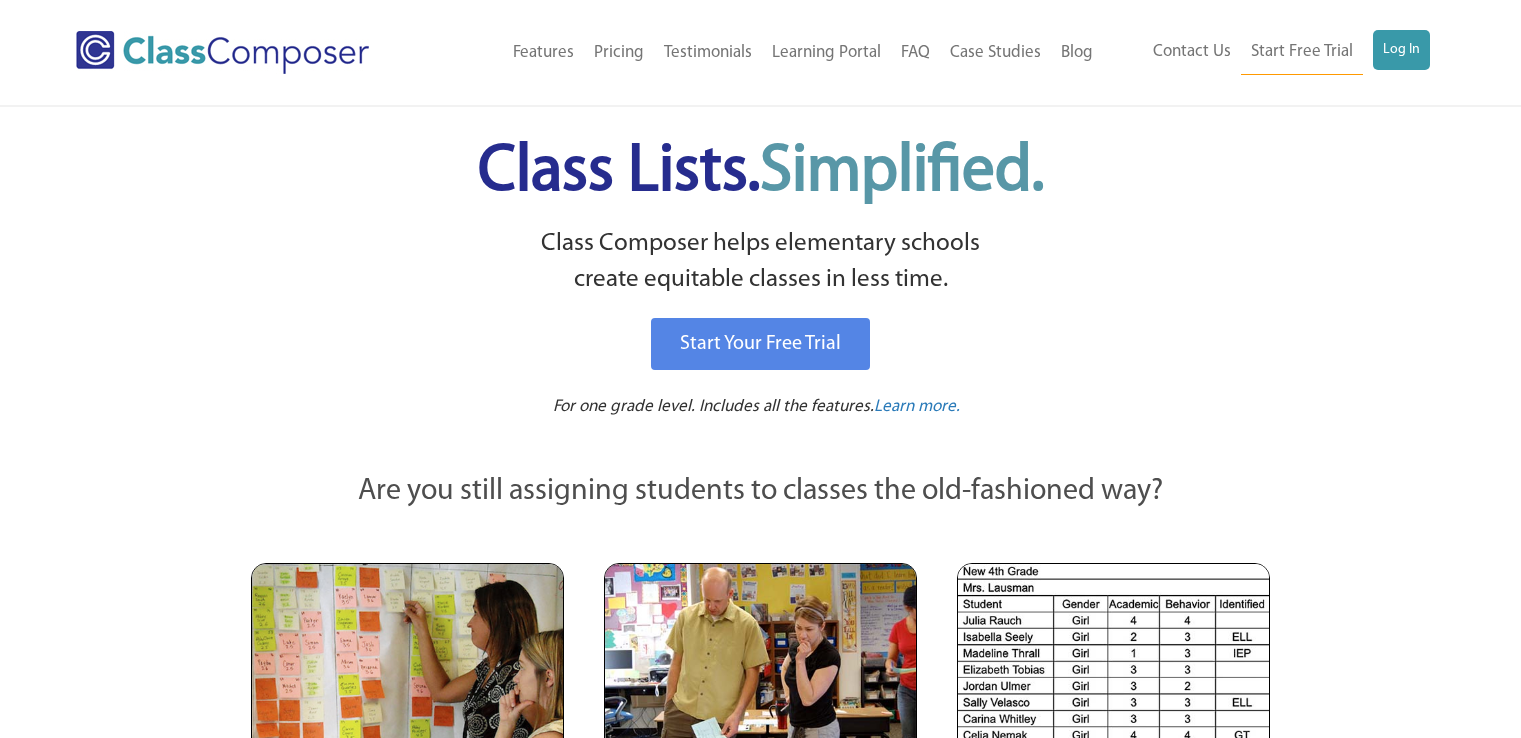 scroll, scrollTop: 0, scrollLeft: 0, axis: both 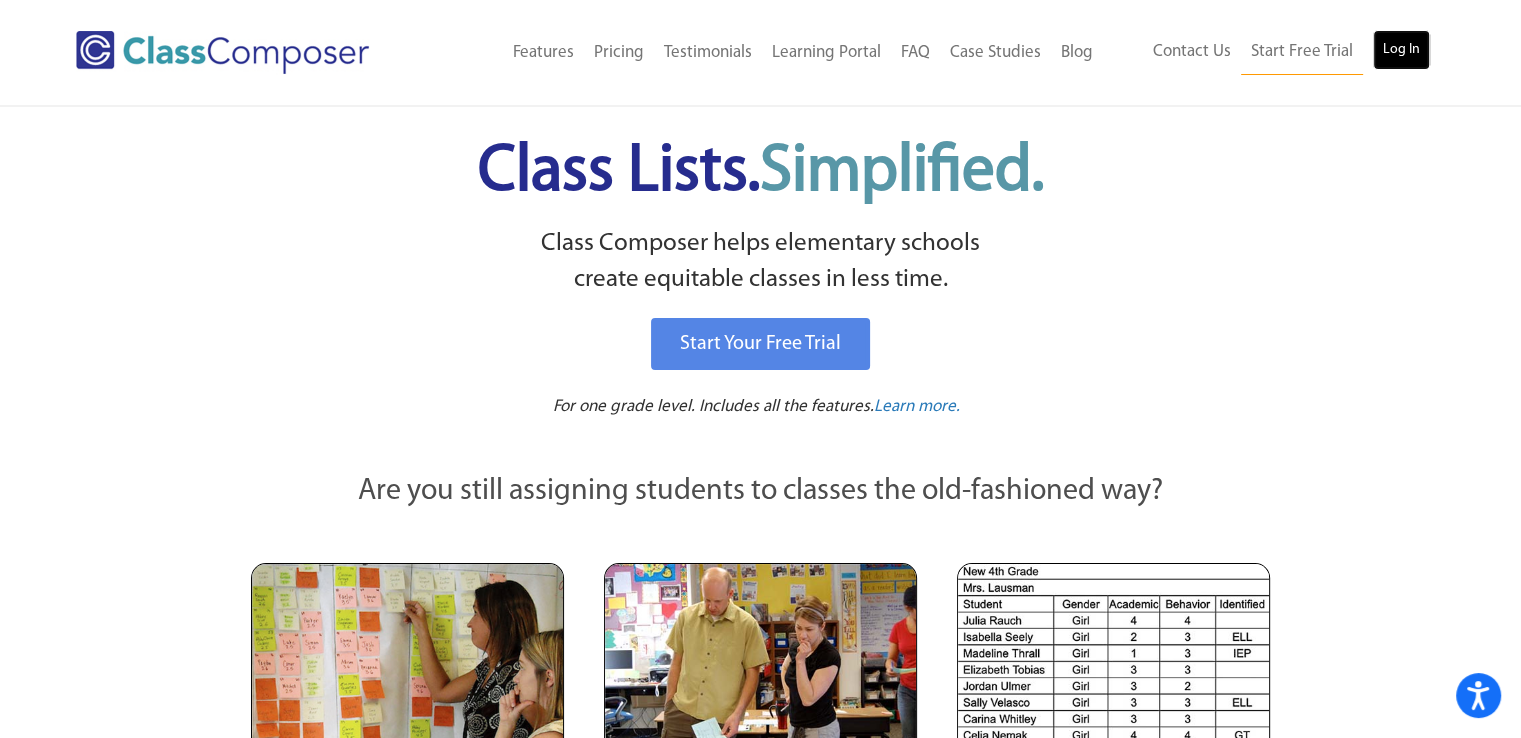 click on "Log In" at bounding box center [1401, 50] 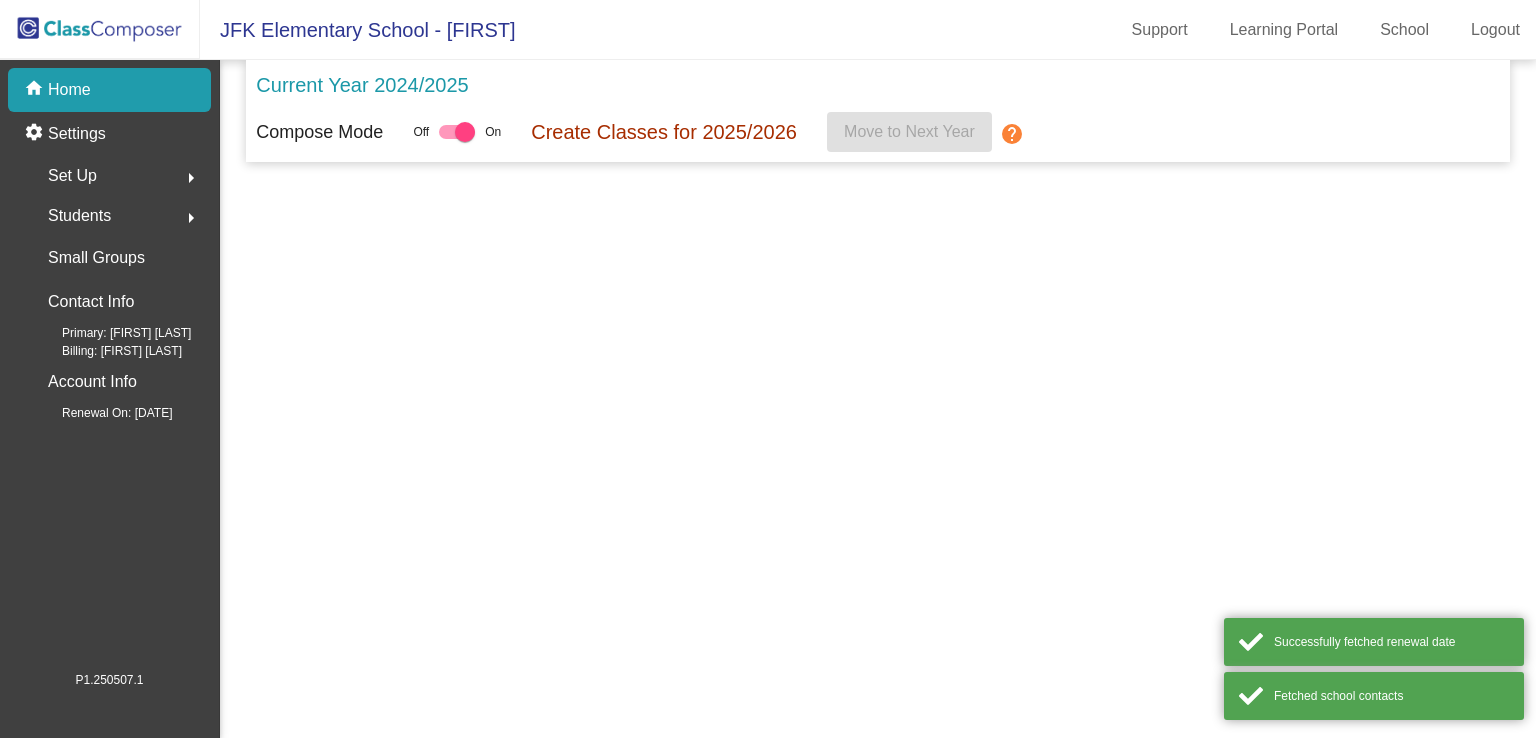 scroll, scrollTop: 0, scrollLeft: 0, axis: both 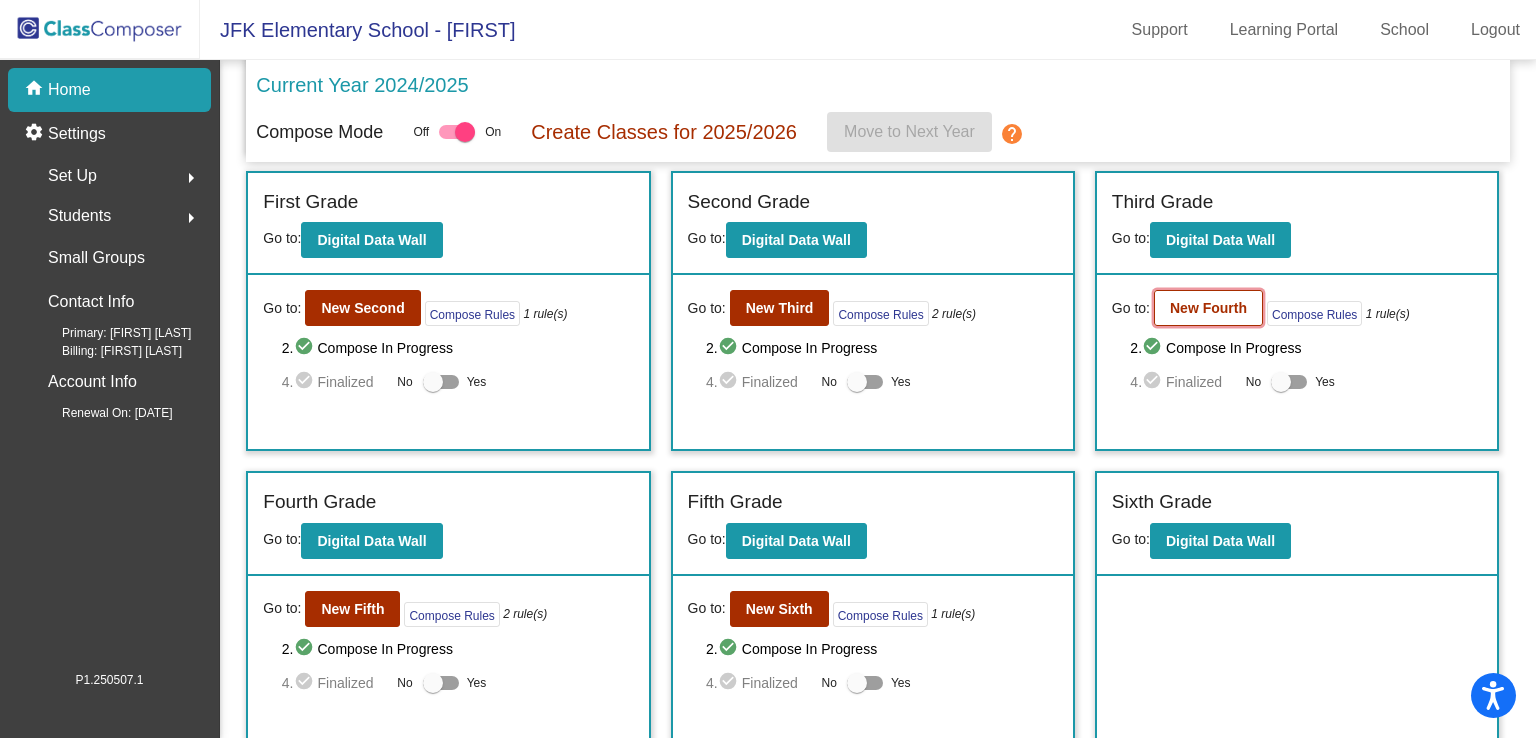 click on "New Fourth" 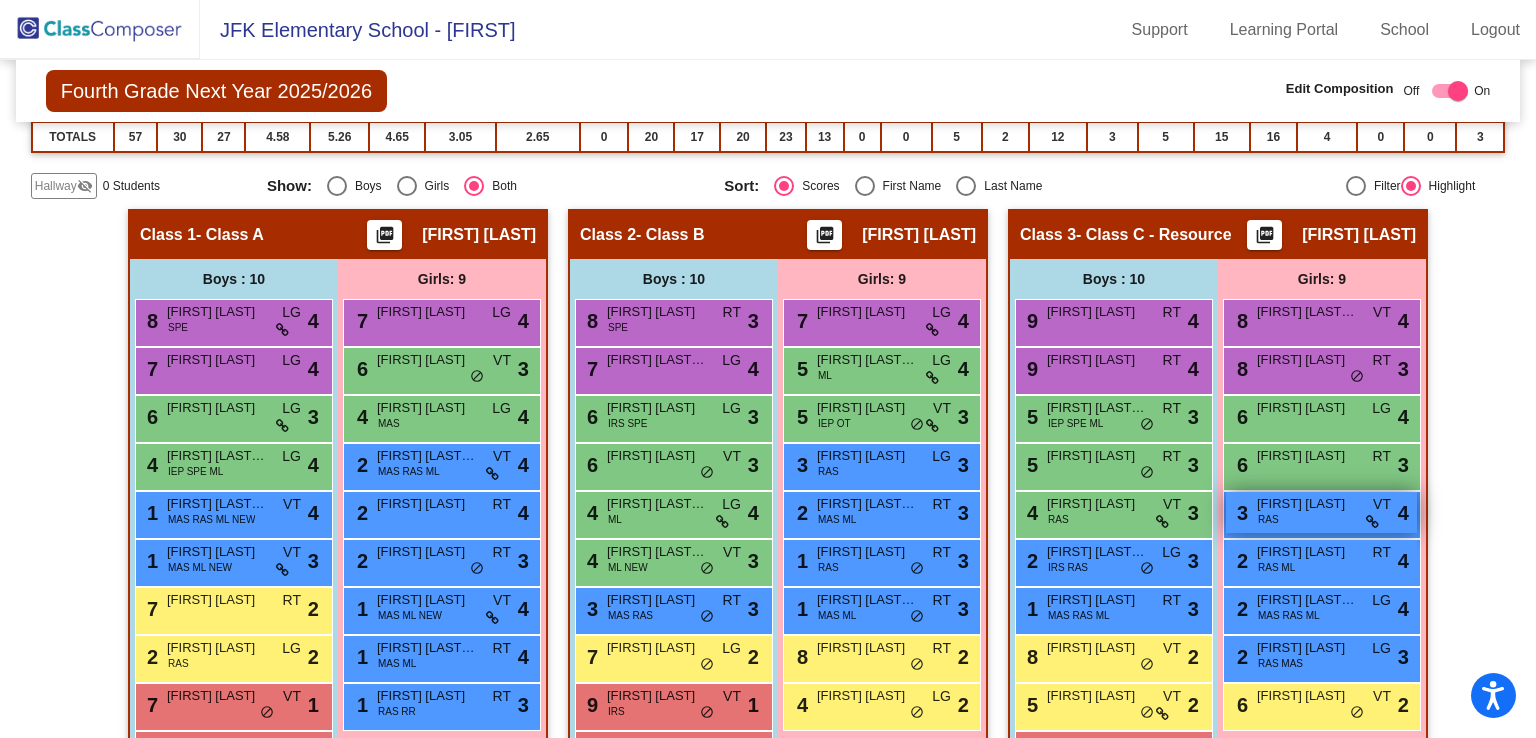 scroll, scrollTop: 389, scrollLeft: 0, axis: vertical 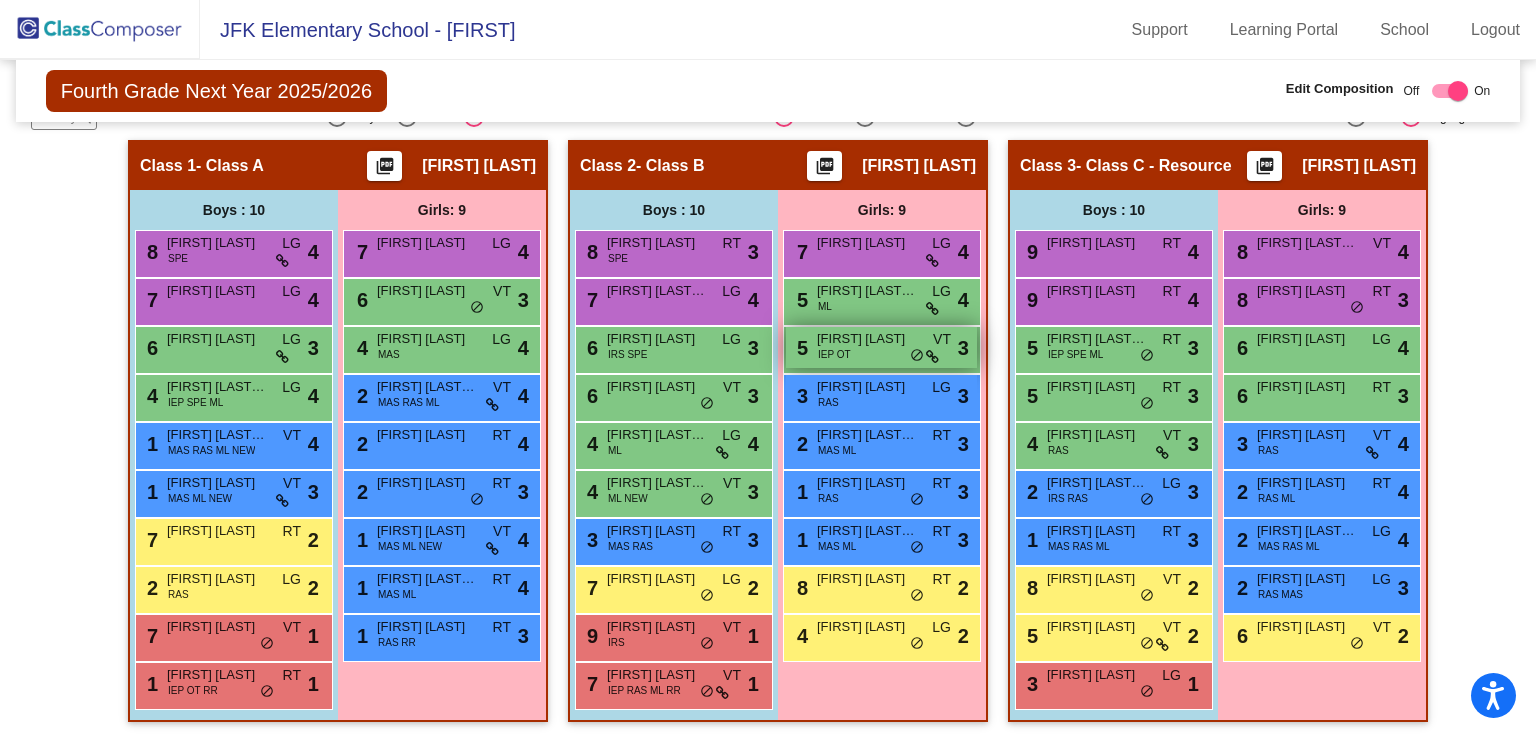 click on "Lilliana Agosta" at bounding box center [867, 339] 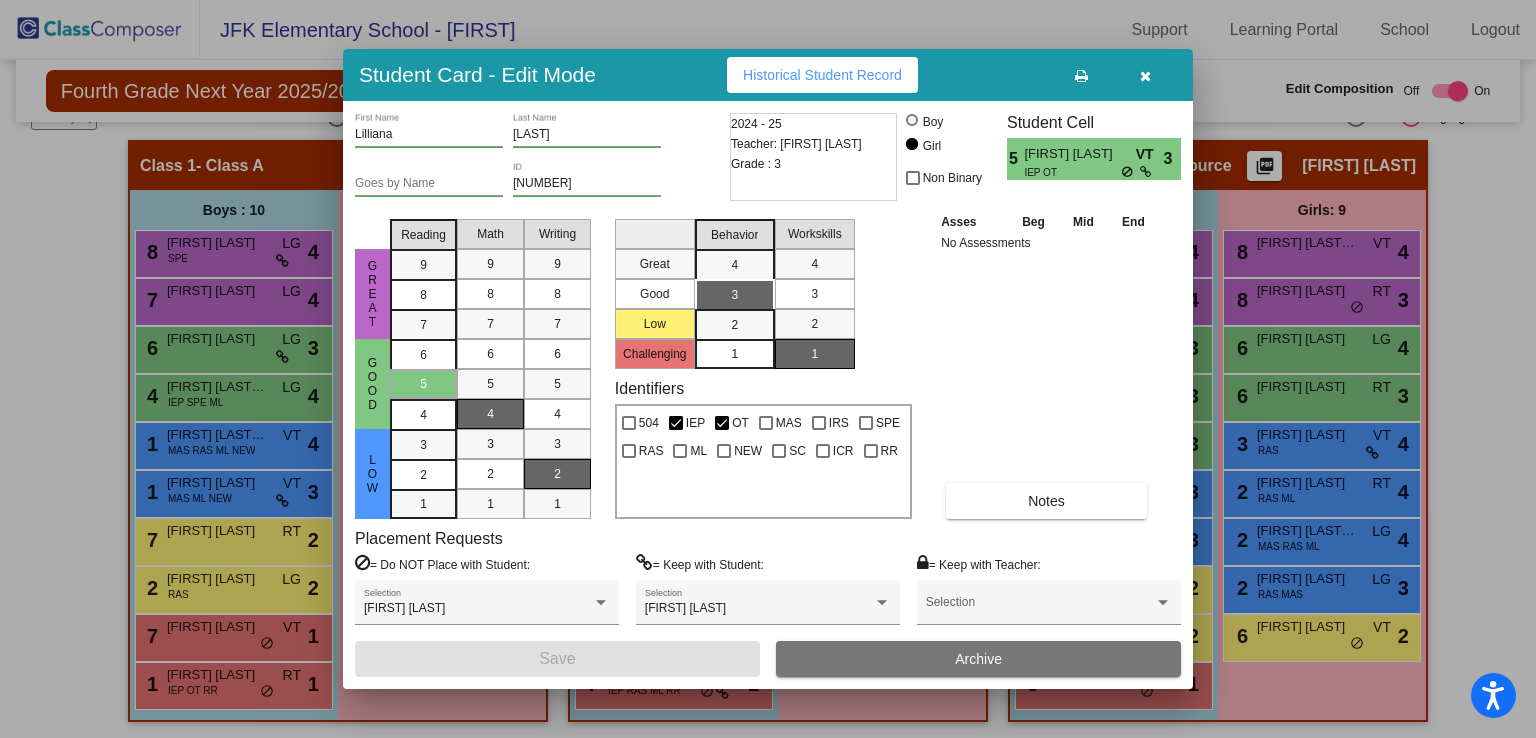 click at bounding box center [1145, 76] 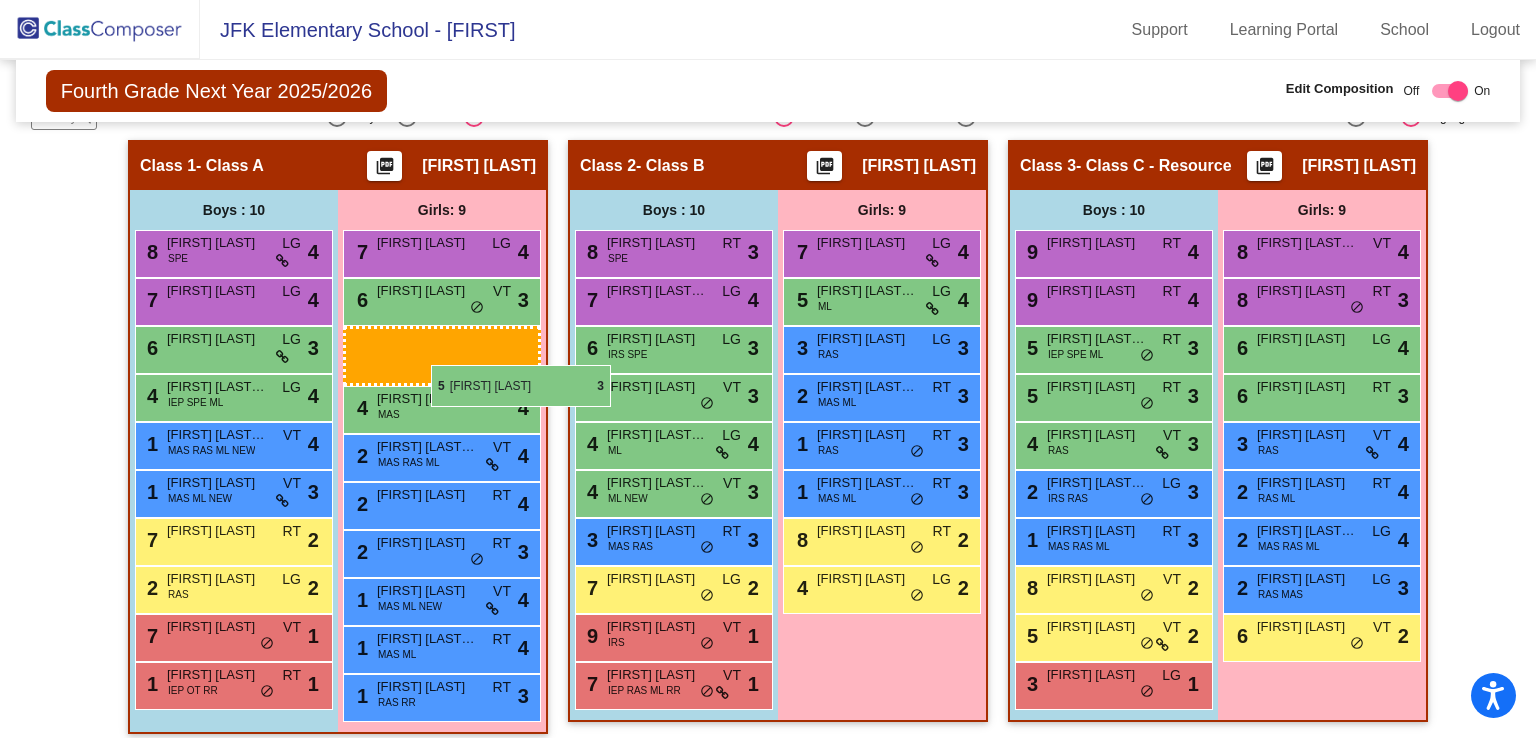 drag, startPoint x: 831, startPoint y: 349, endPoint x: 431, endPoint y: 365, distance: 400.3199 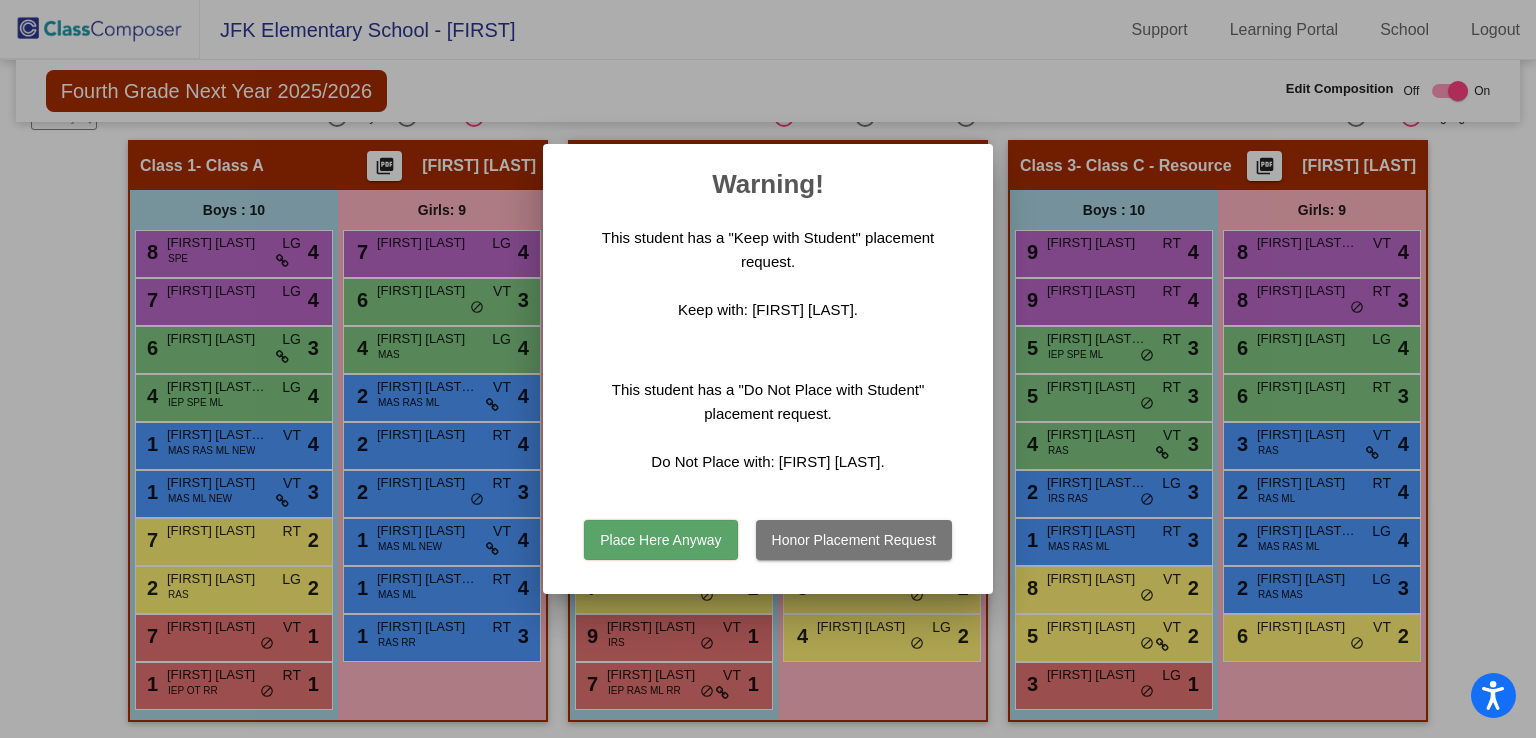drag, startPoint x: 644, startPoint y: 529, endPoint x: 631, endPoint y: 534, distance: 13.928389 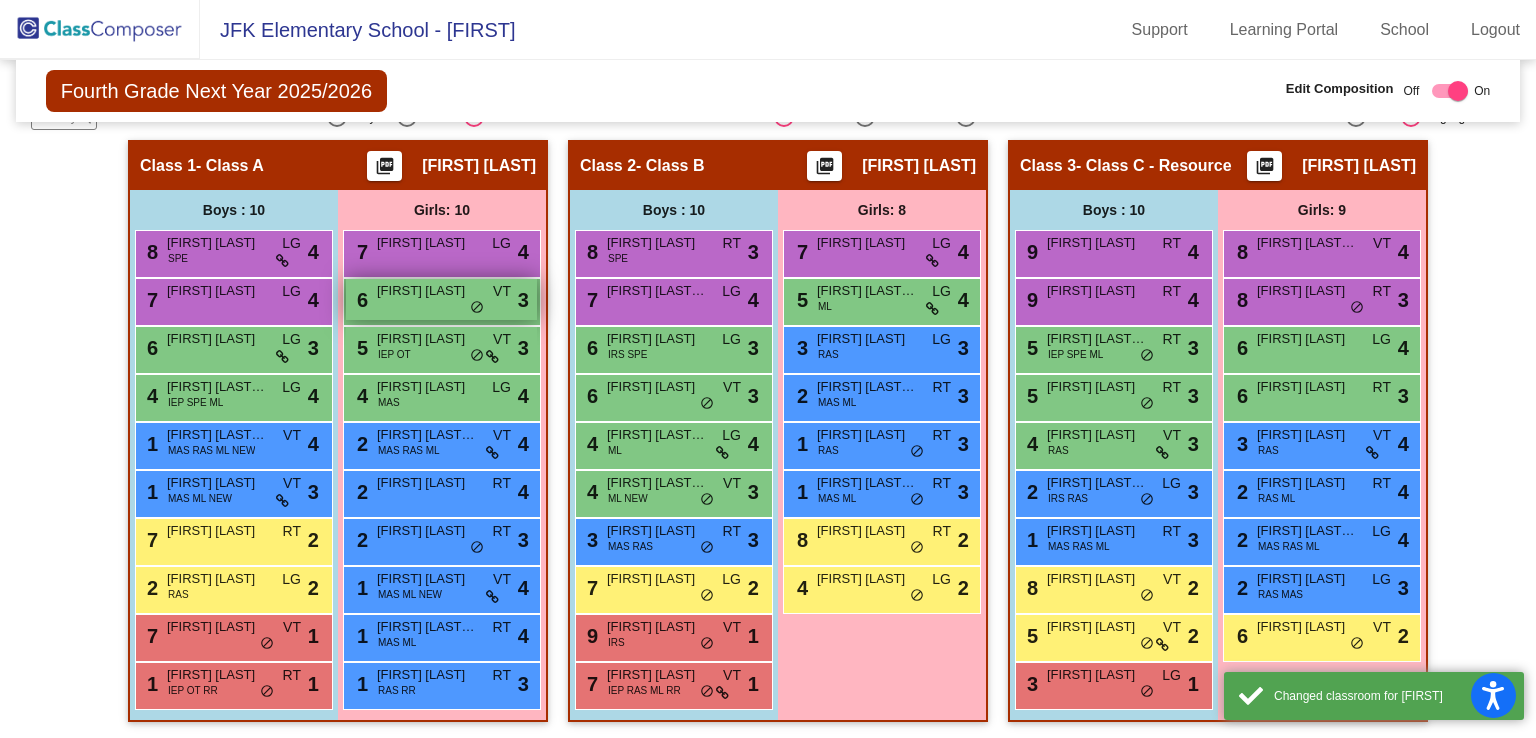click on "6 Ryan Decapua VT lock do_not_disturb_alt 3" at bounding box center [441, 299] 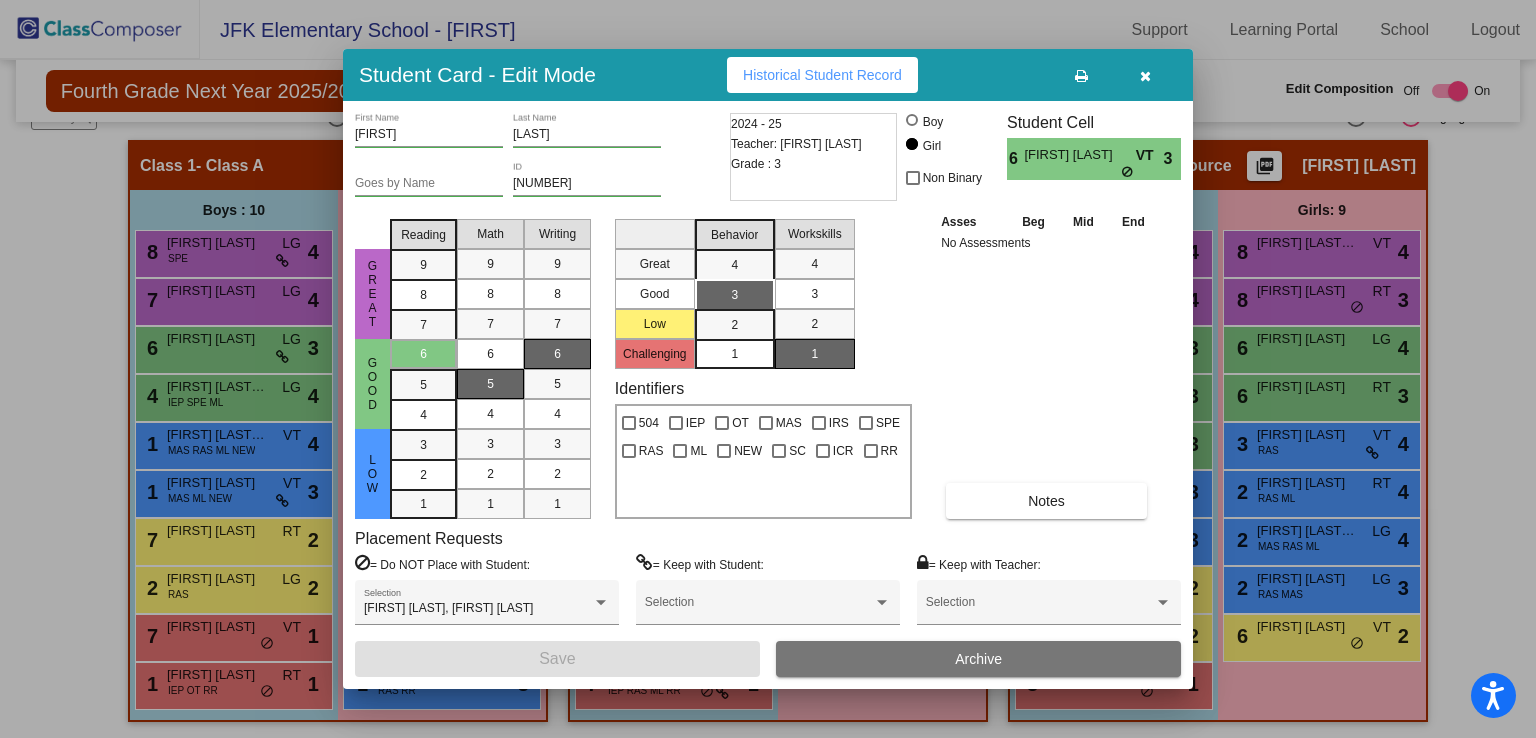 click at bounding box center (1145, 76) 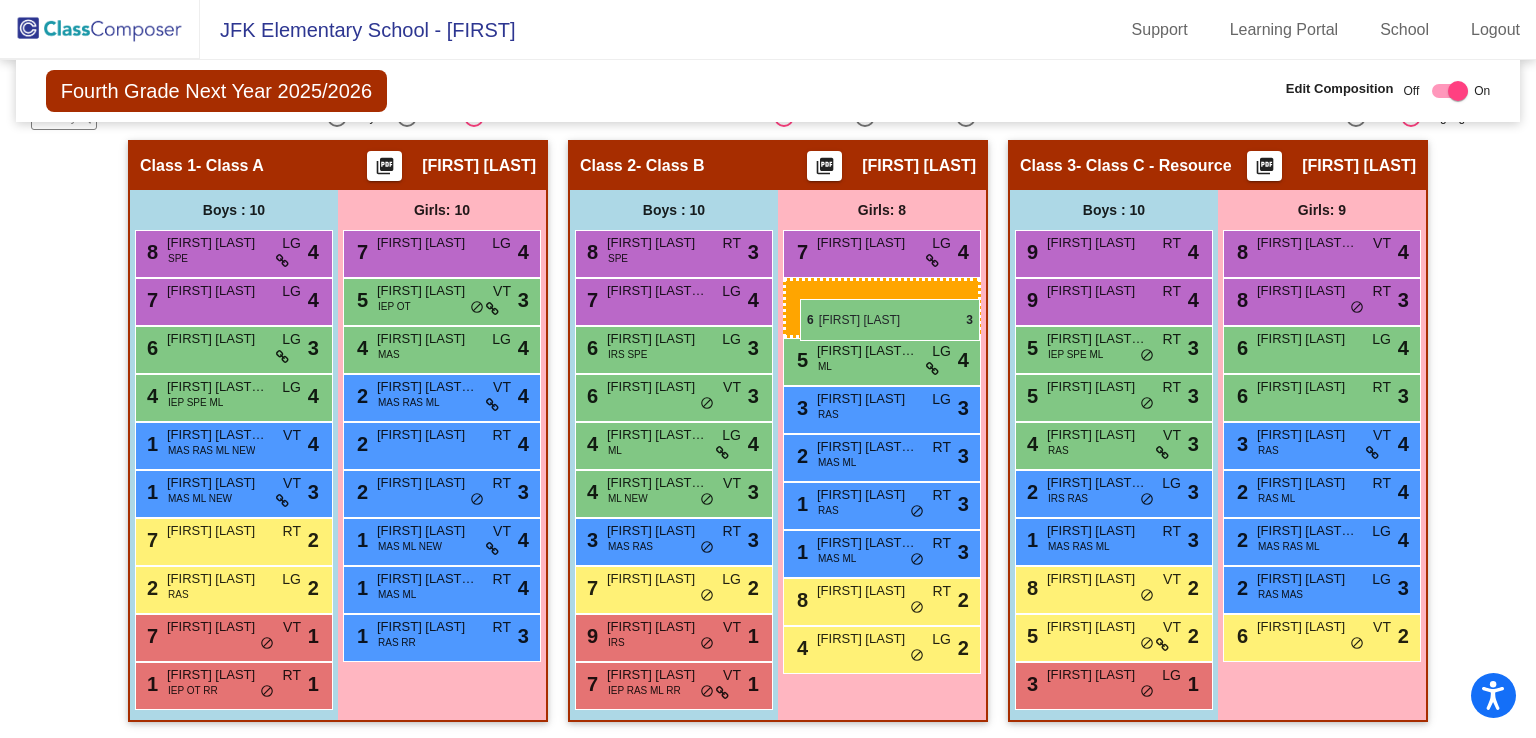 drag, startPoint x: 405, startPoint y: 295, endPoint x: 800, endPoint y: 299, distance: 395.02026 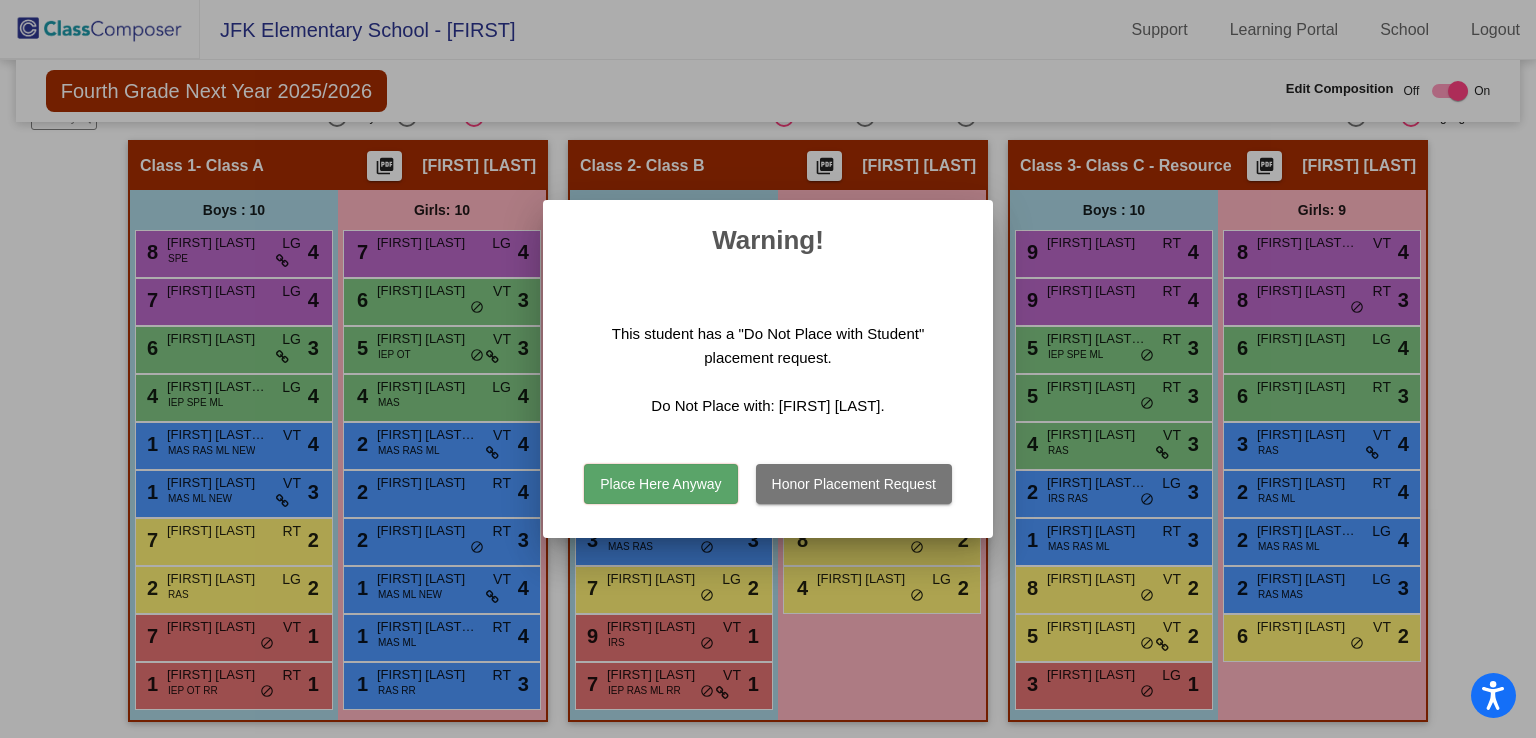 click on "Place Here Anyway" at bounding box center [660, 484] 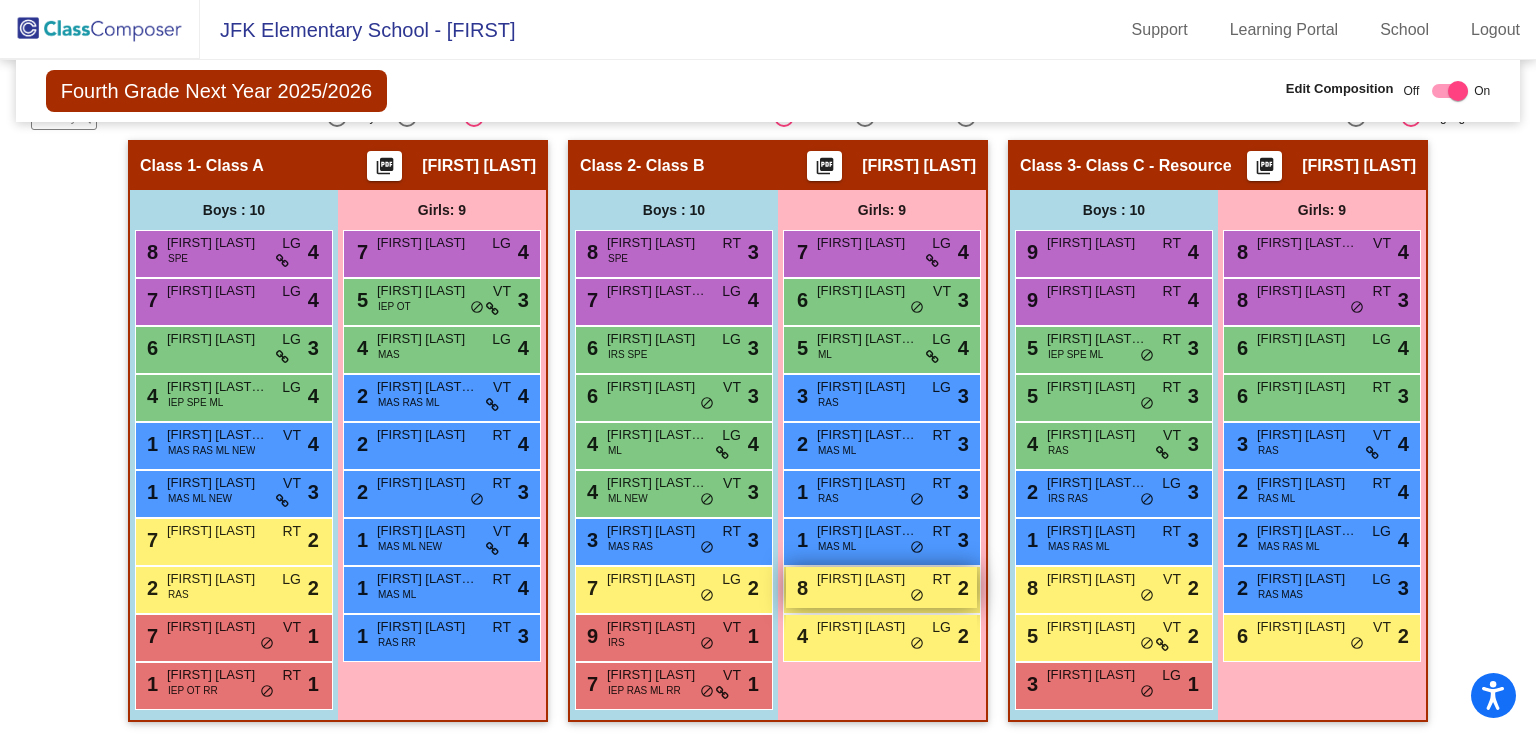 click on "8 Charlotte Goodridge RT lock do_not_disturb_alt 2" at bounding box center [881, 587] 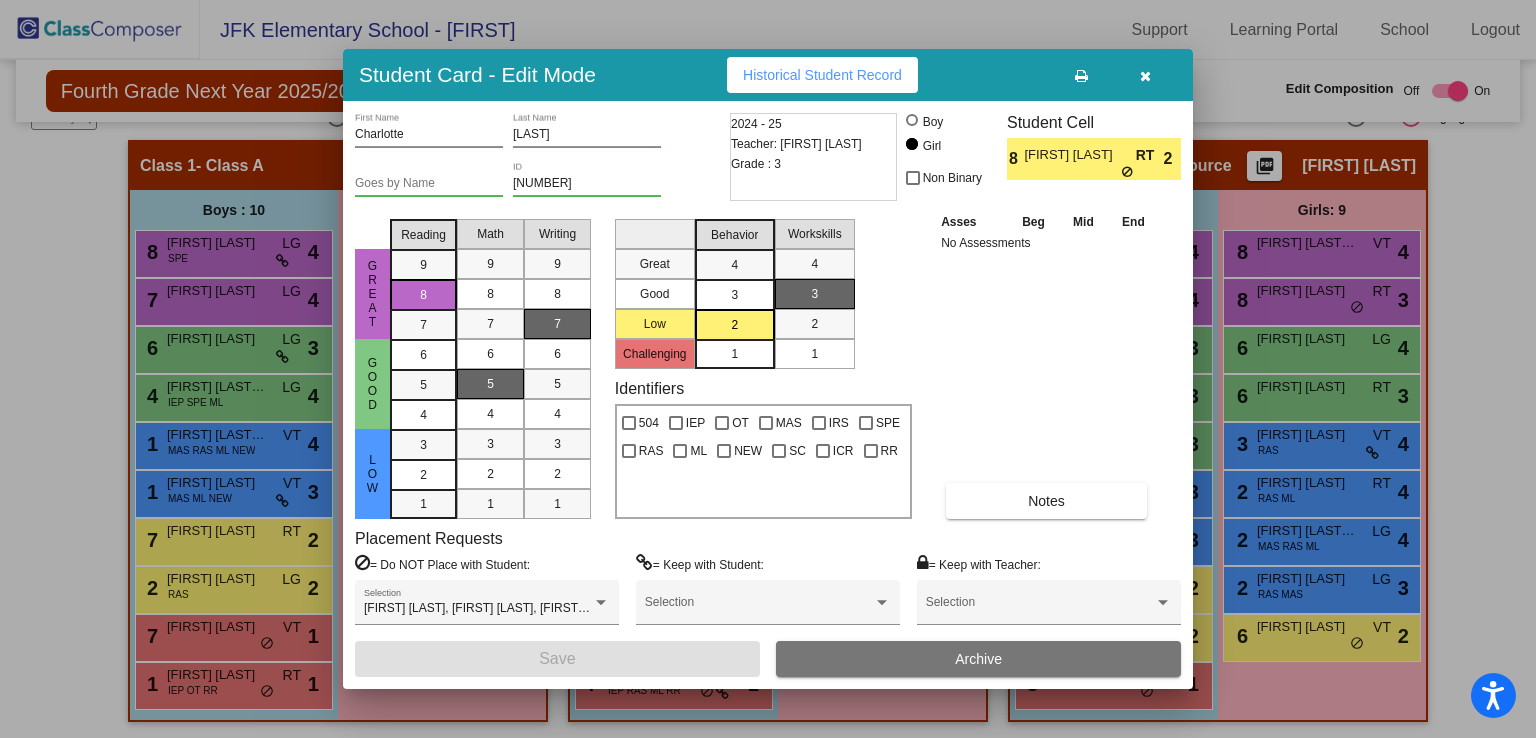 click at bounding box center [1145, 75] 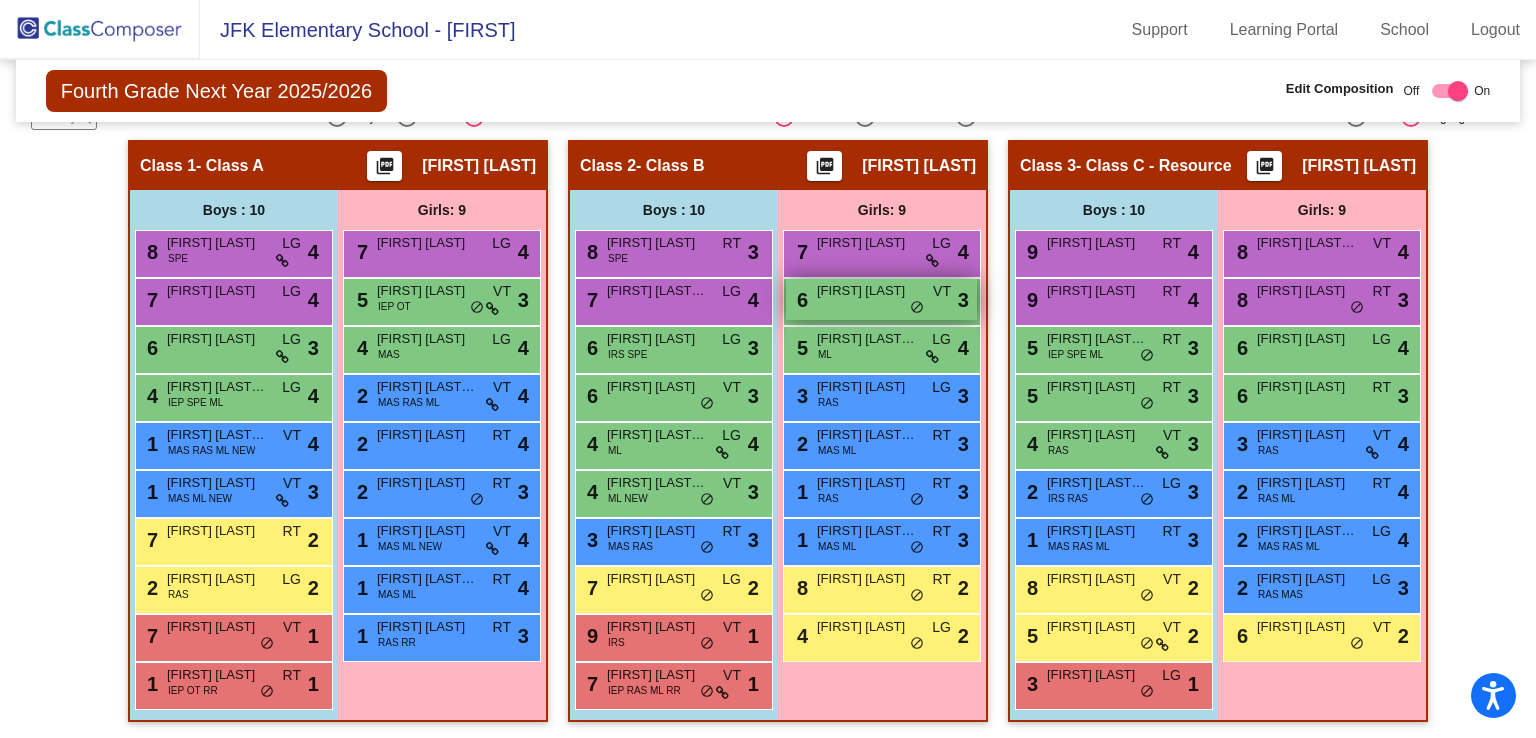 click on "Ryan Decapua" at bounding box center [867, 291] 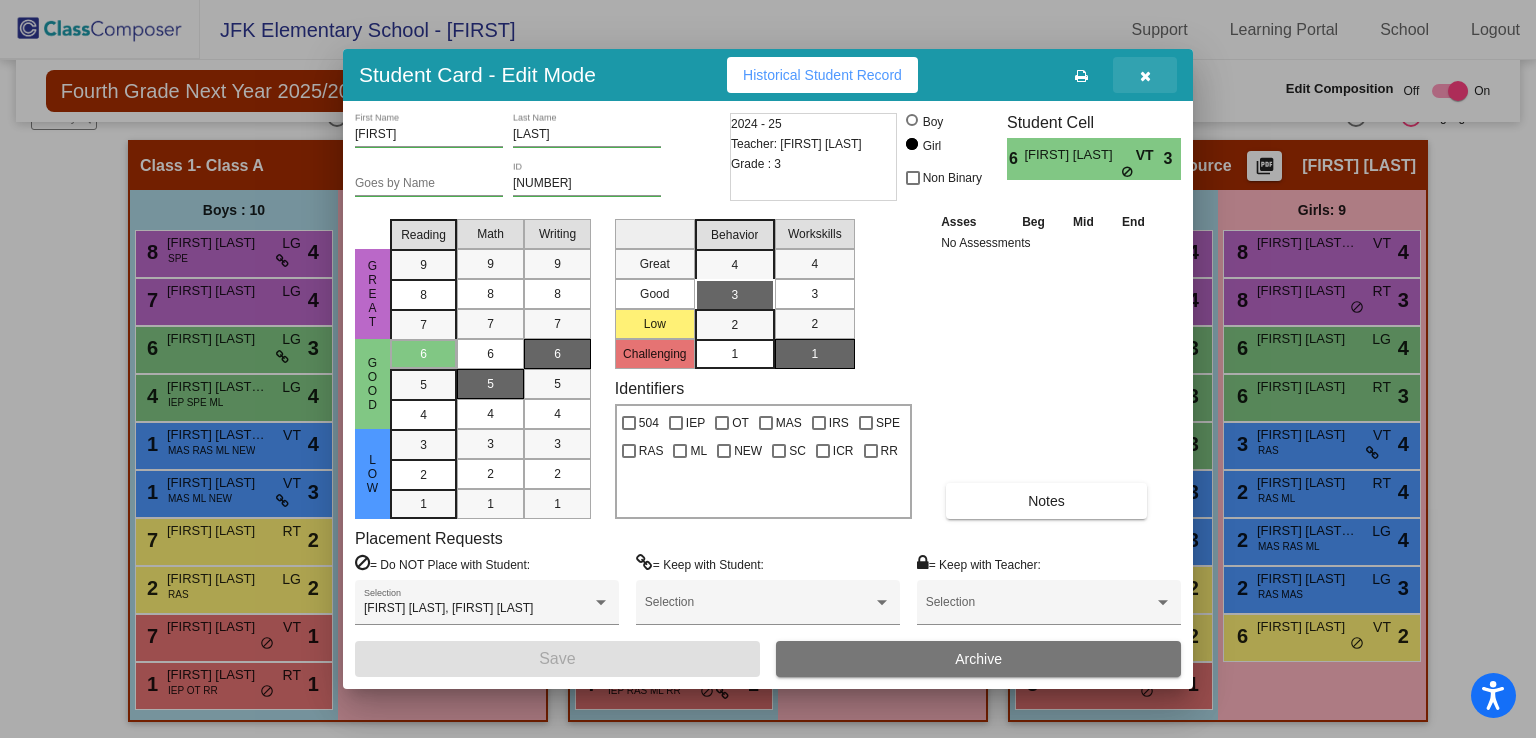 click at bounding box center [1145, 76] 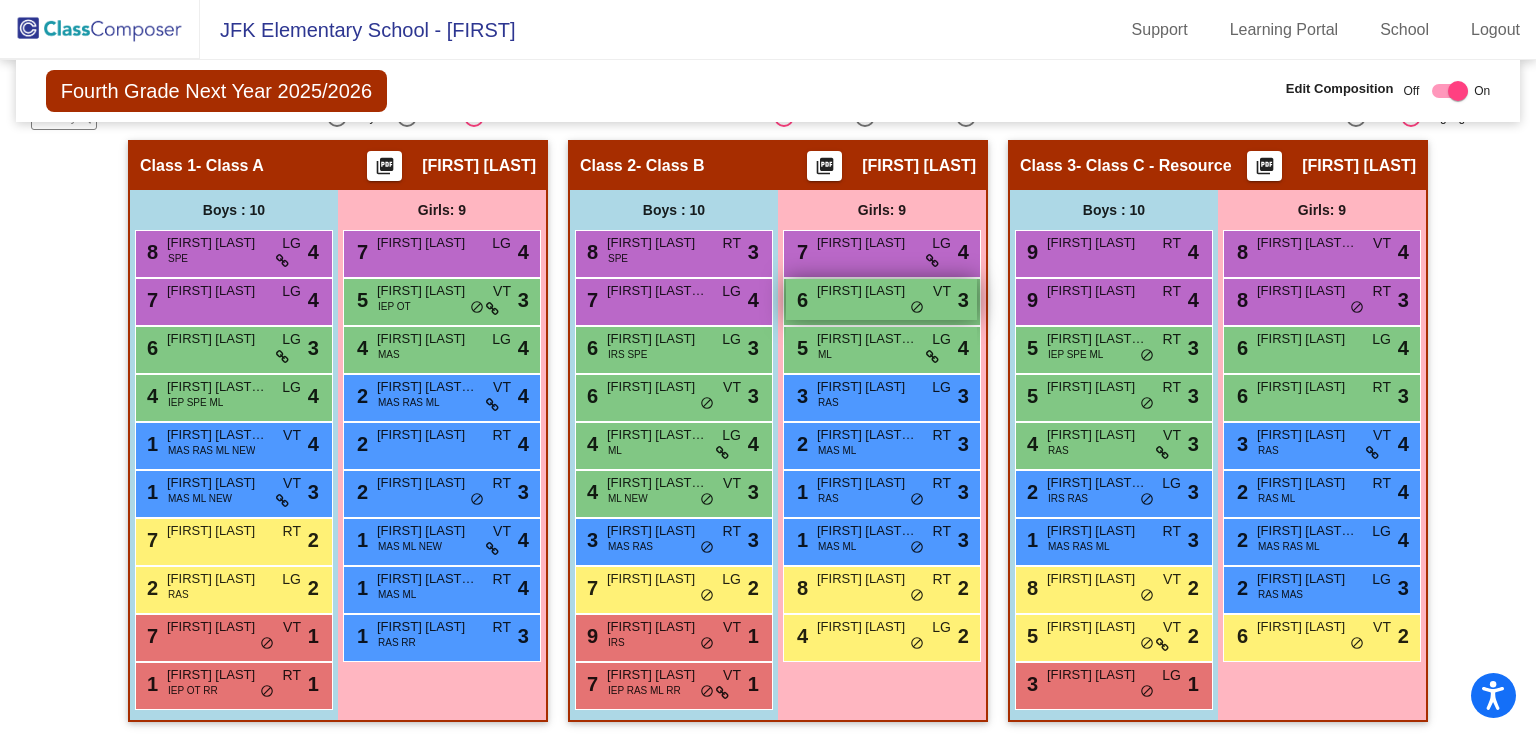 click on "6 Ryan Decapua VT lock do_not_disturb_alt 3" at bounding box center [881, 299] 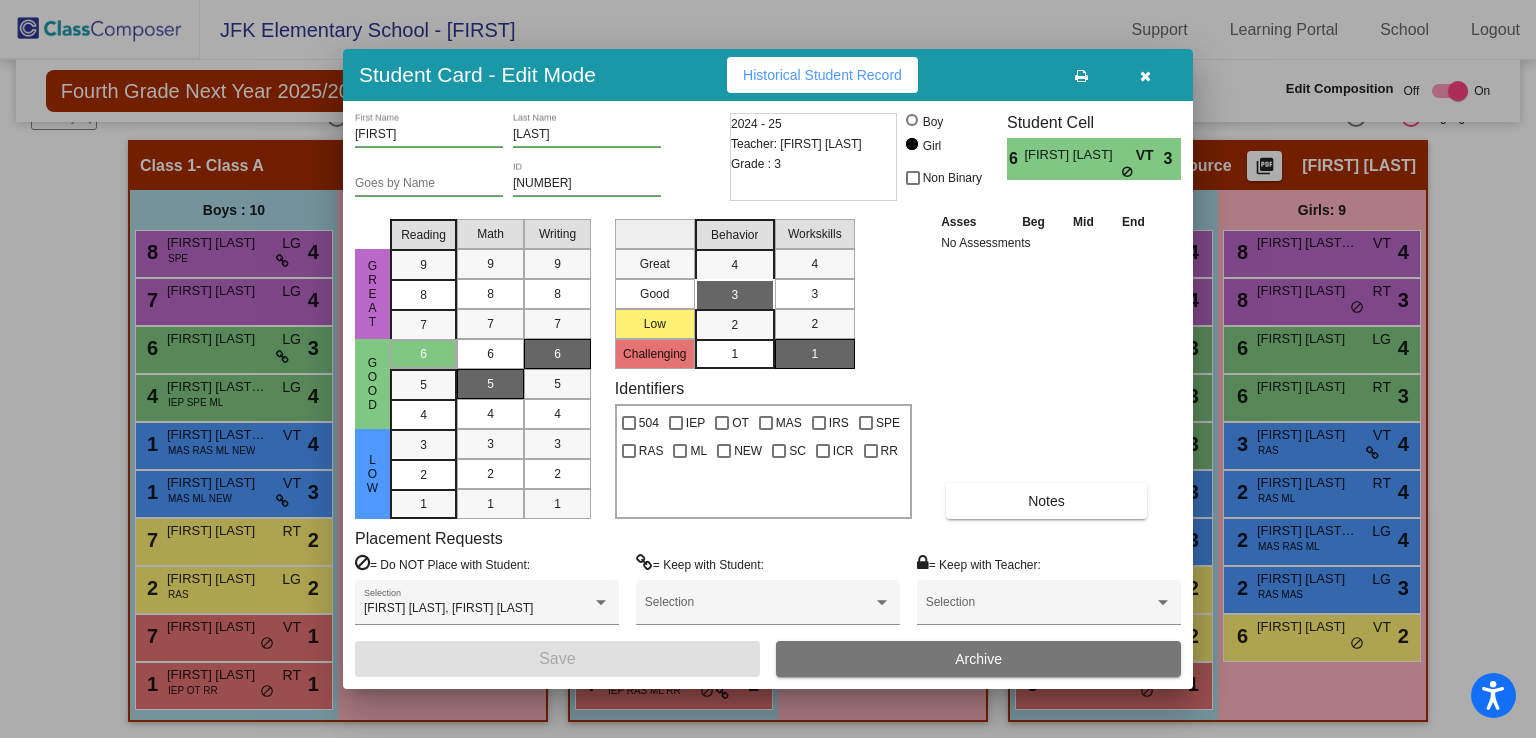 click at bounding box center [1145, 76] 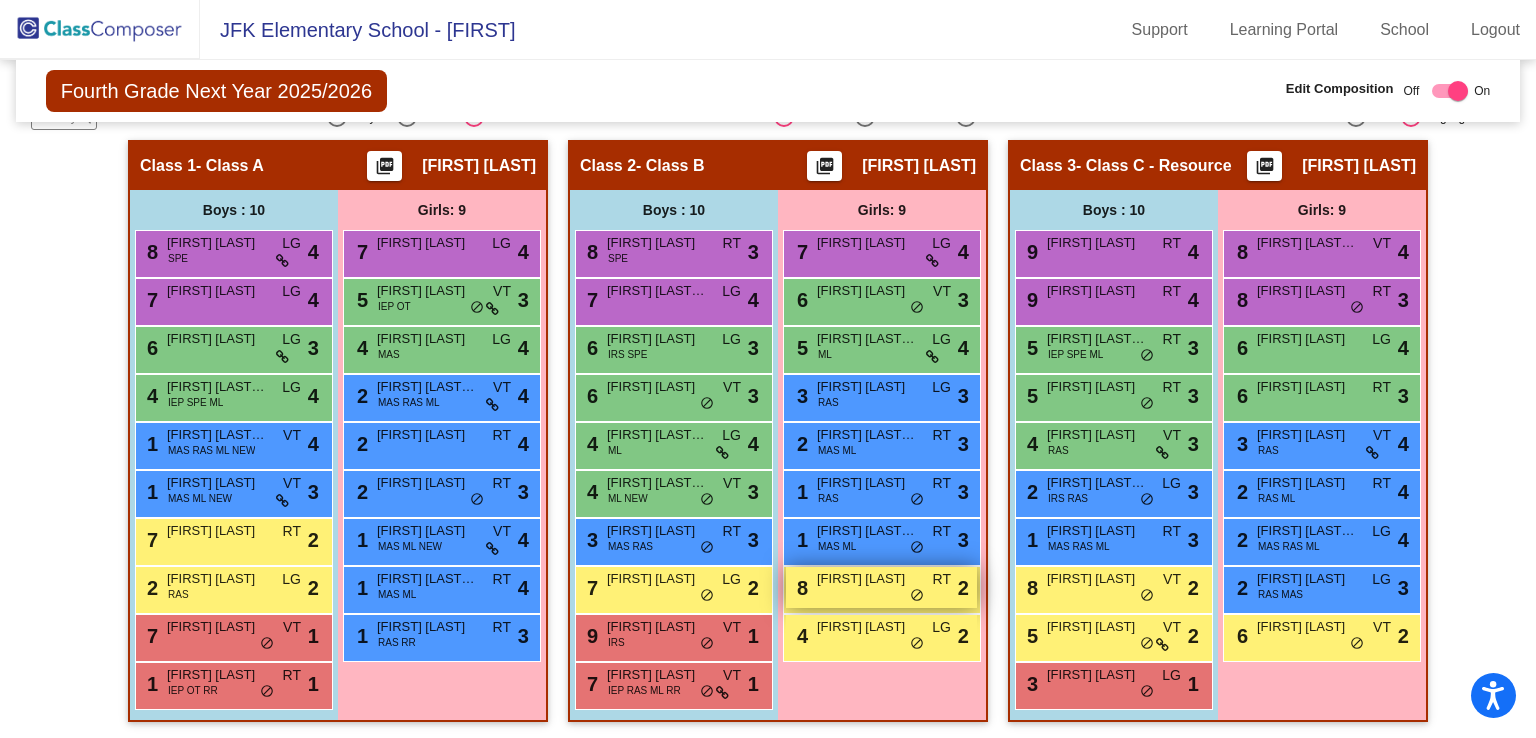 click on "8 Charlotte Goodridge RT lock do_not_disturb_alt 2" at bounding box center (881, 587) 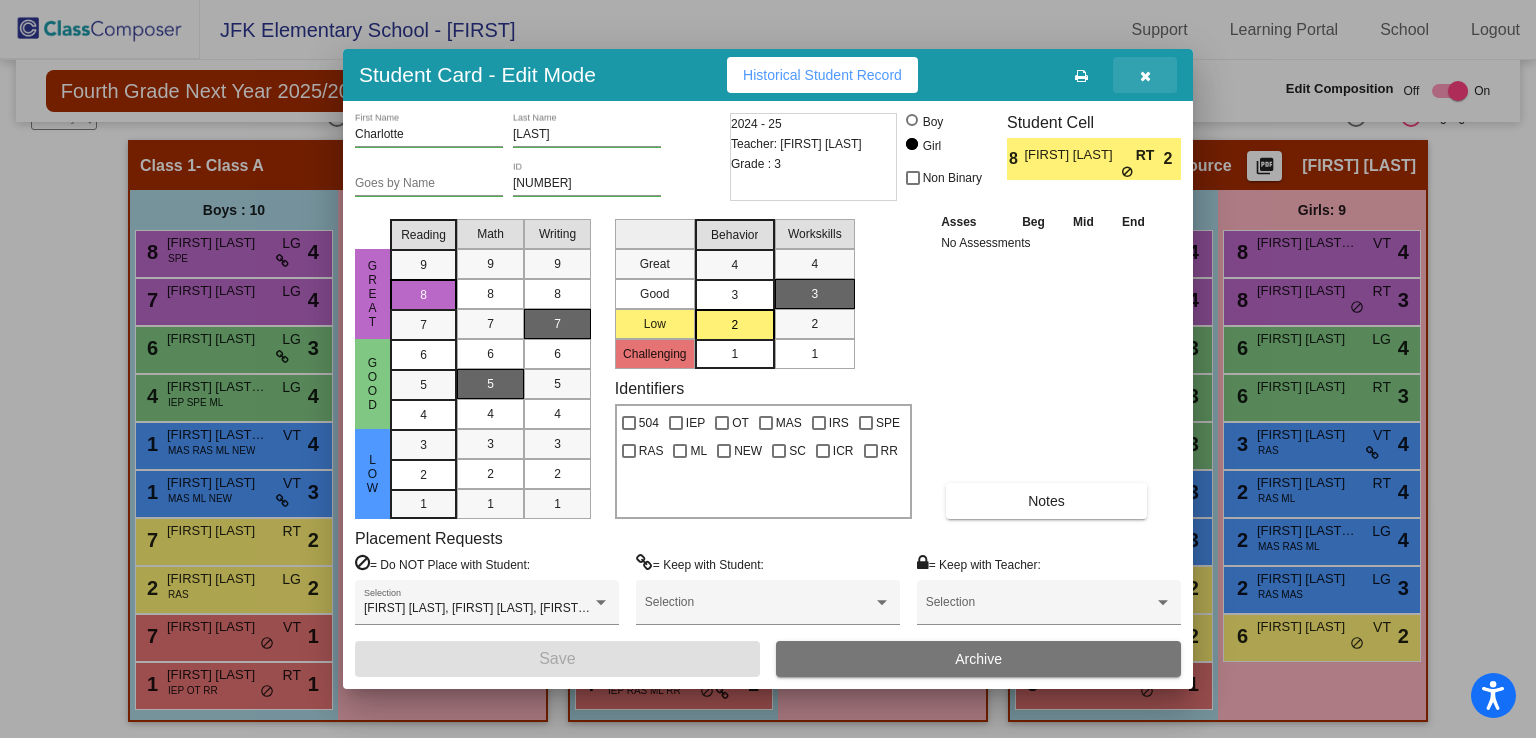 click at bounding box center [1145, 76] 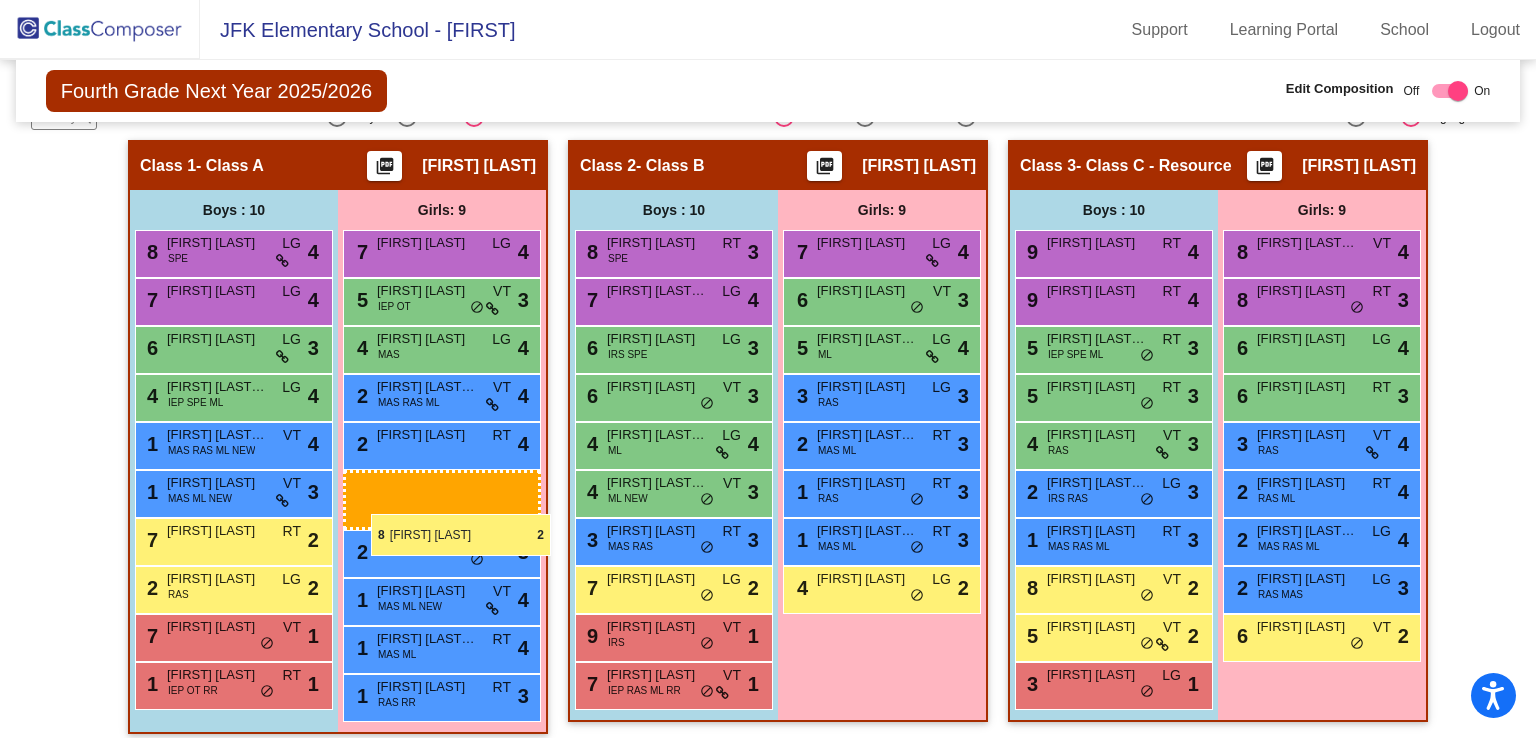 drag, startPoint x: 845, startPoint y: 571, endPoint x: 371, endPoint y: 514, distance: 477.41492 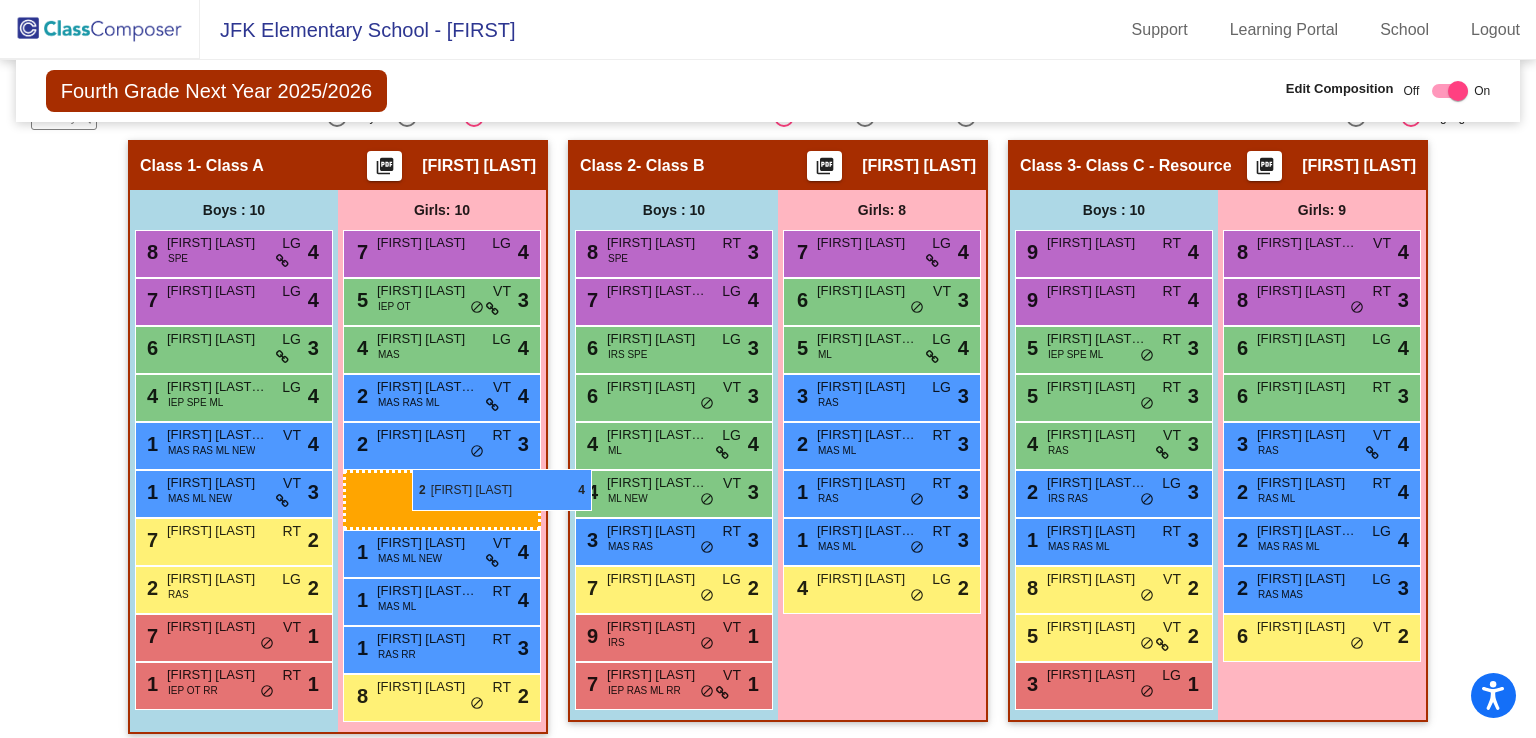 drag, startPoint x: 419, startPoint y: 446, endPoint x: 400, endPoint y: 461, distance: 24.207438 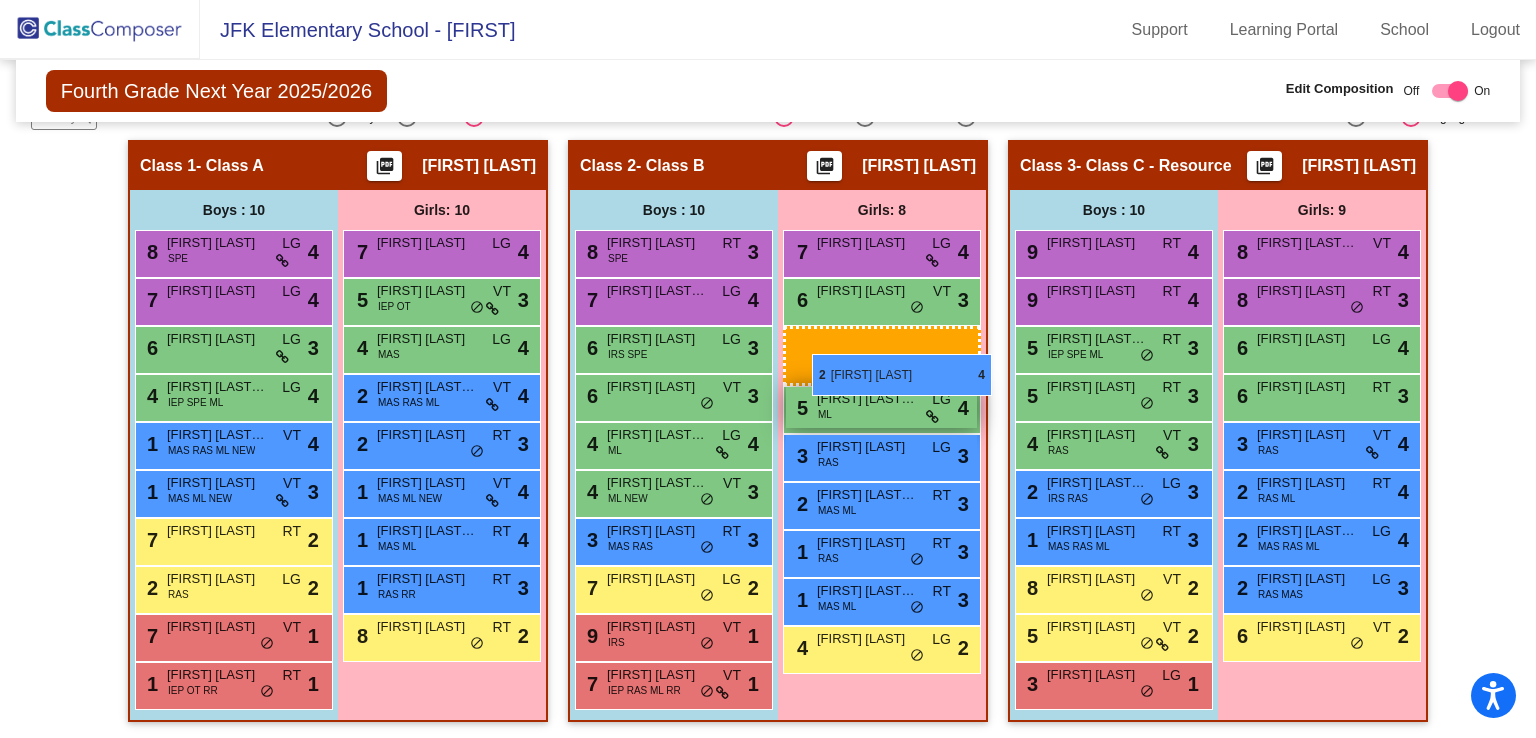 drag, startPoint x: 422, startPoint y: 437, endPoint x: 822, endPoint y: 357, distance: 407.92157 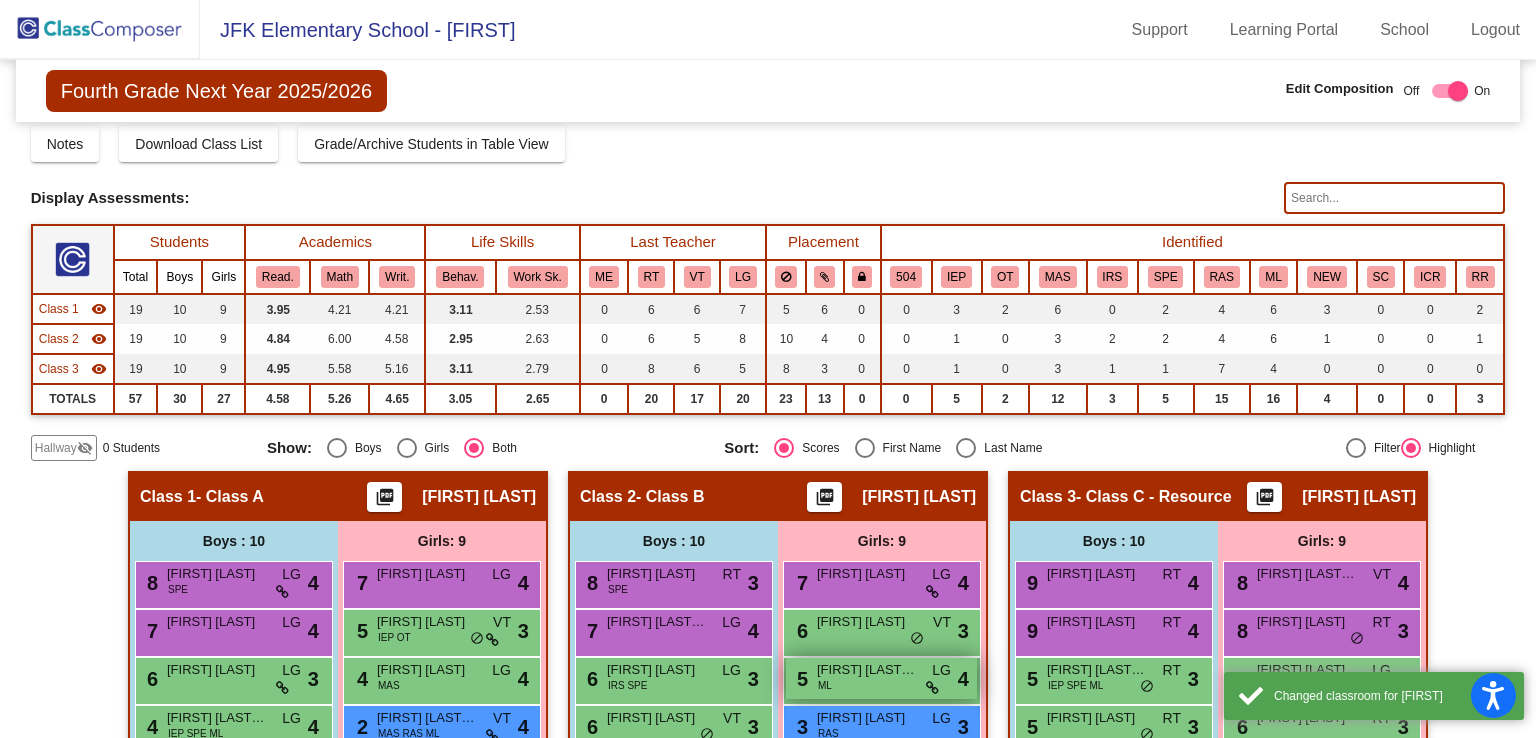 scroll, scrollTop: 64, scrollLeft: 0, axis: vertical 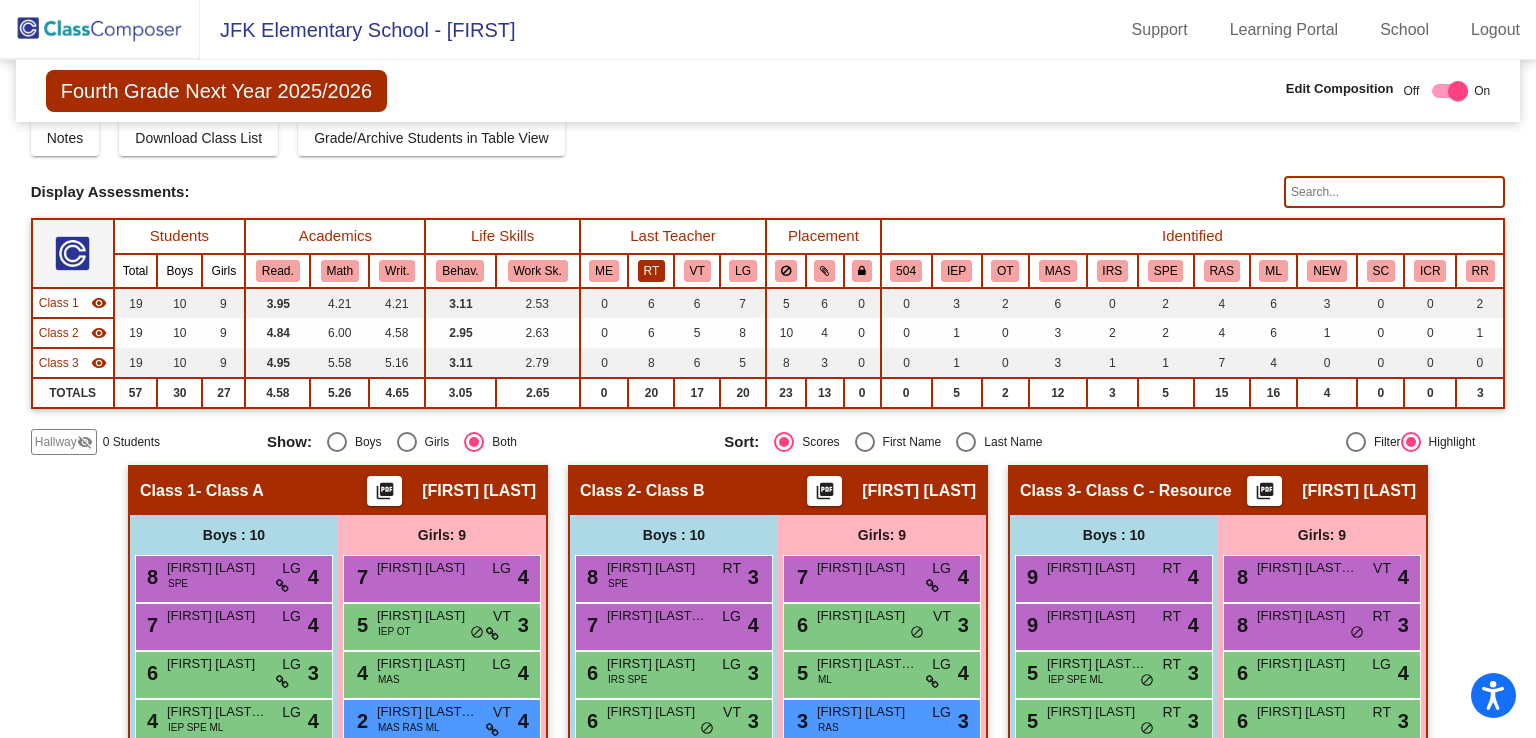 drag, startPoint x: 657, startPoint y: 268, endPoint x: 647, endPoint y: 265, distance: 10.440307 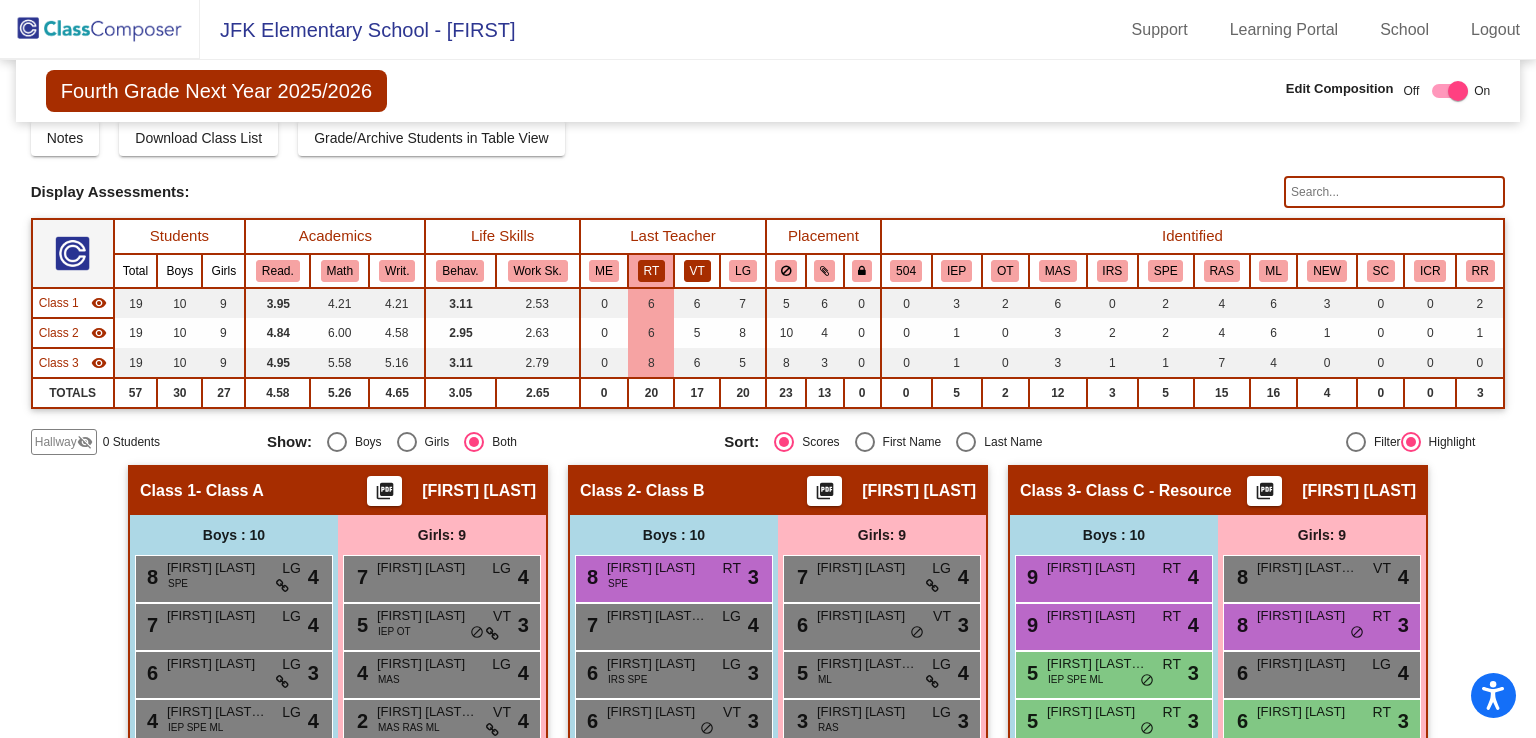click on "VT" 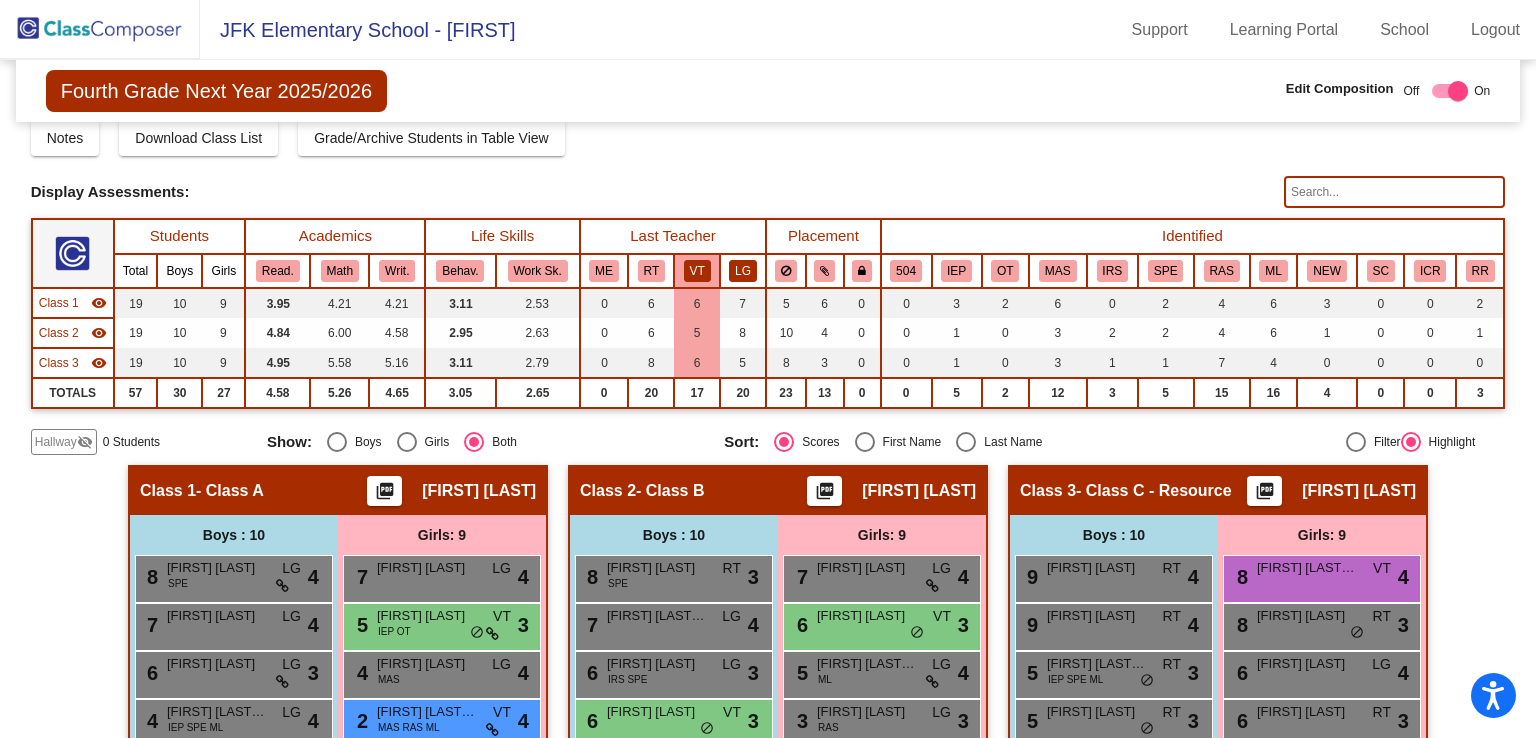click on "LG" 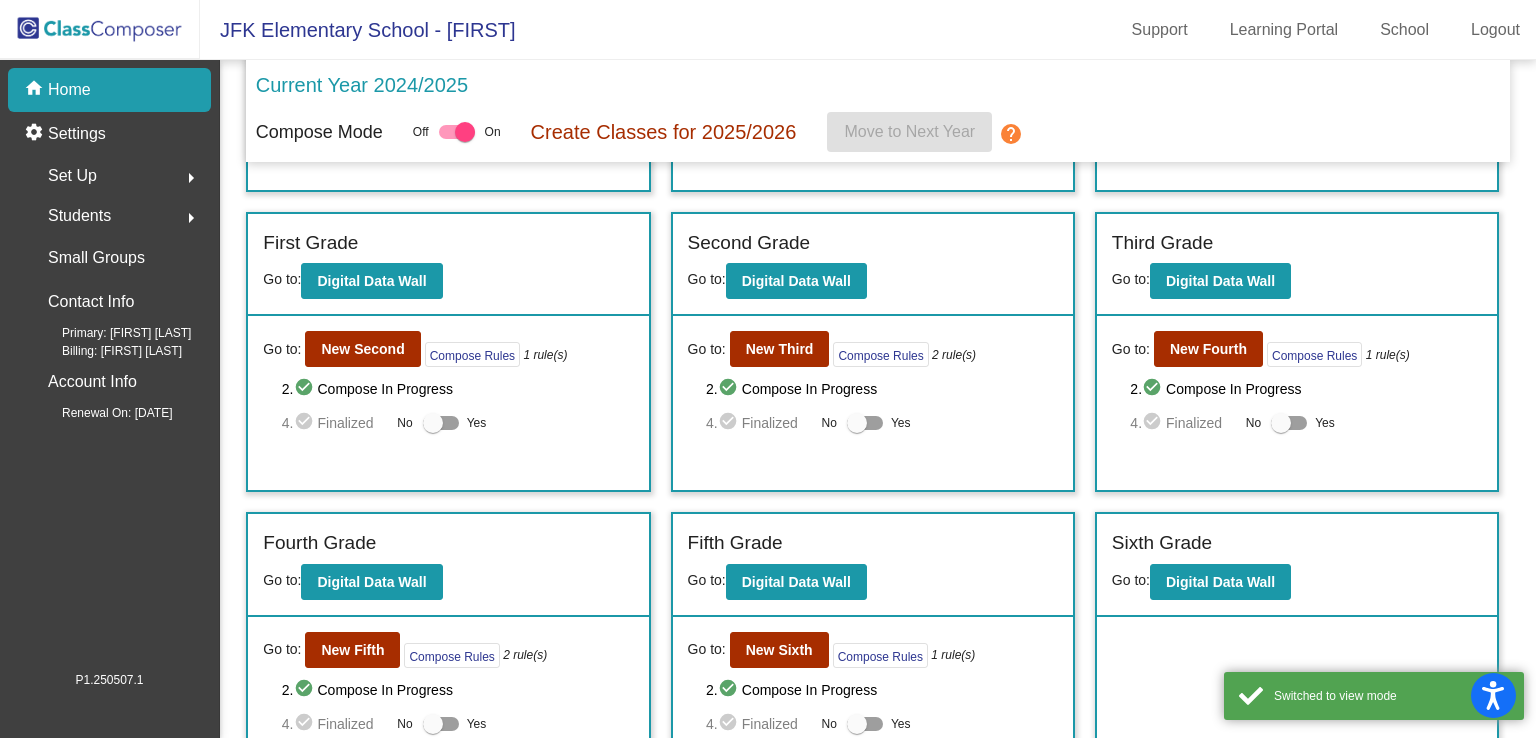 scroll, scrollTop: 312, scrollLeft: 0, axis: vertical 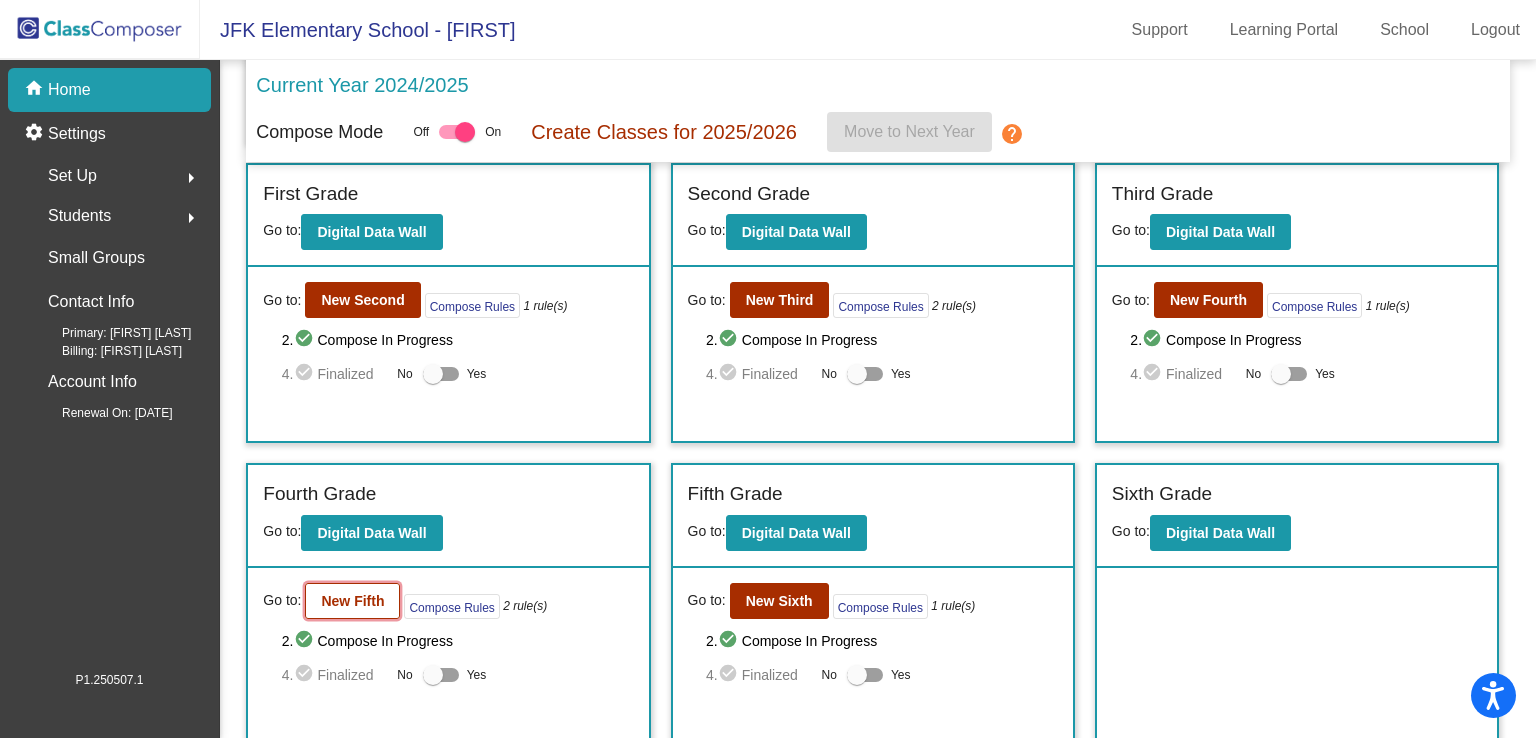 click on "New Fifth" 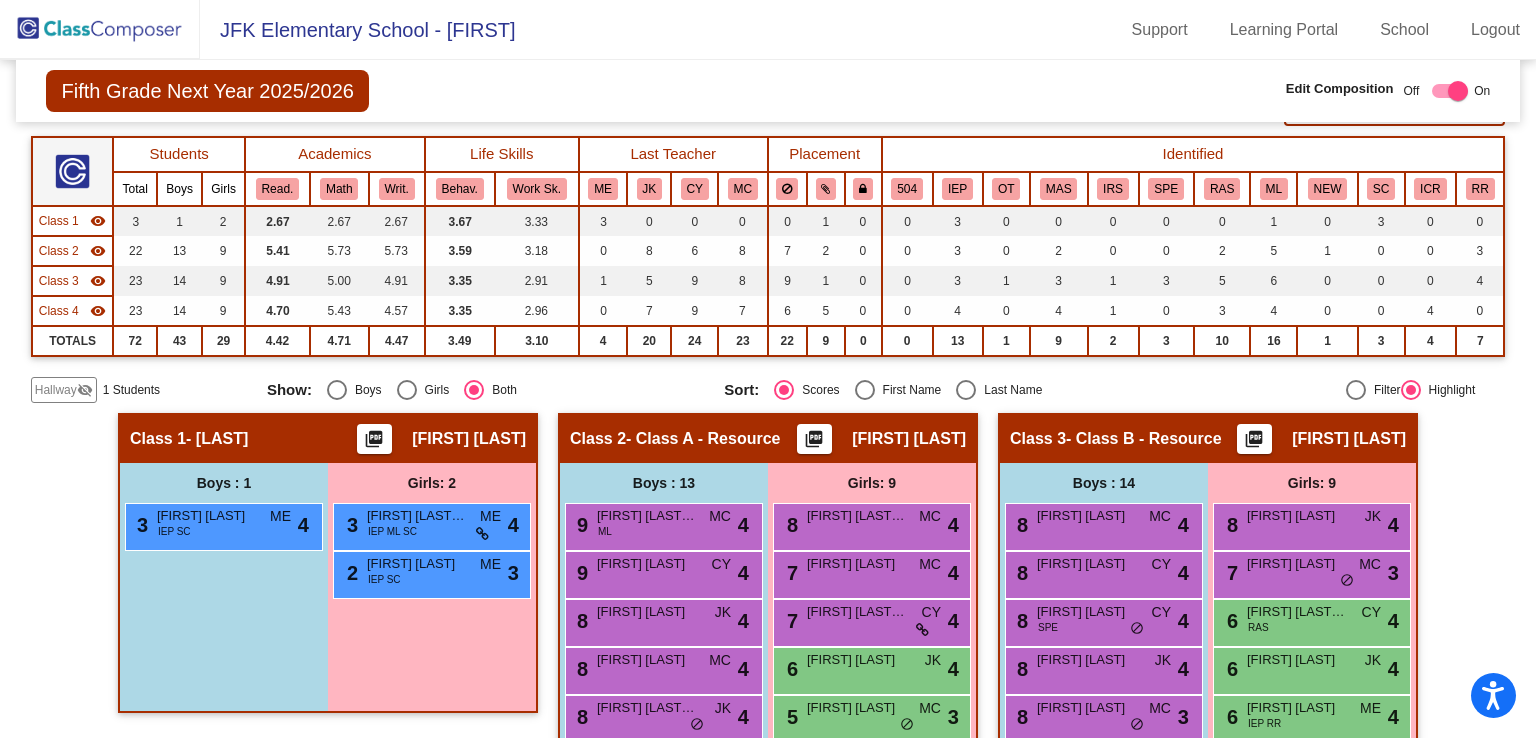 scroll, scrollTop: 138, scrollLeft: 0, axis: vertical 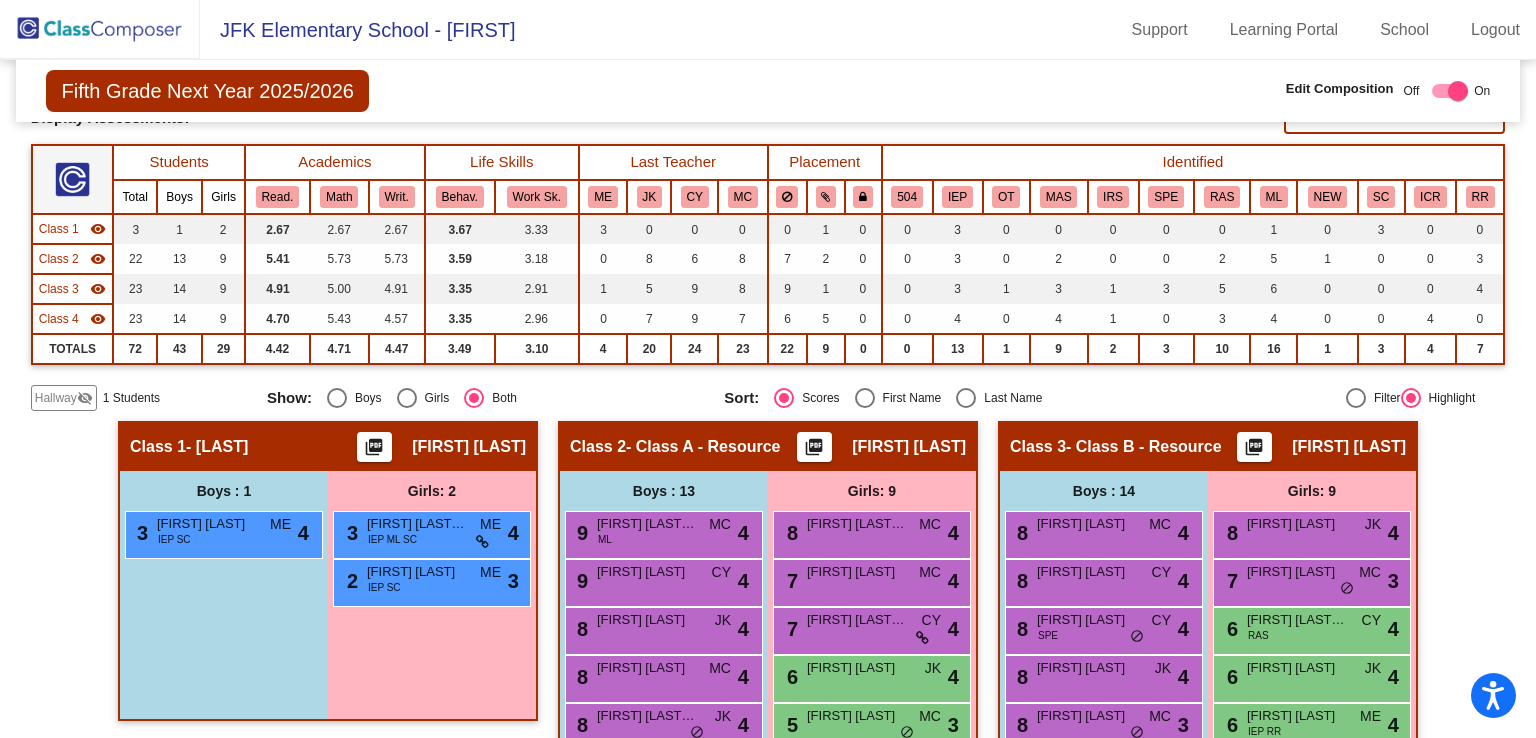 click on "First Name" at bounding box center [908, 398] 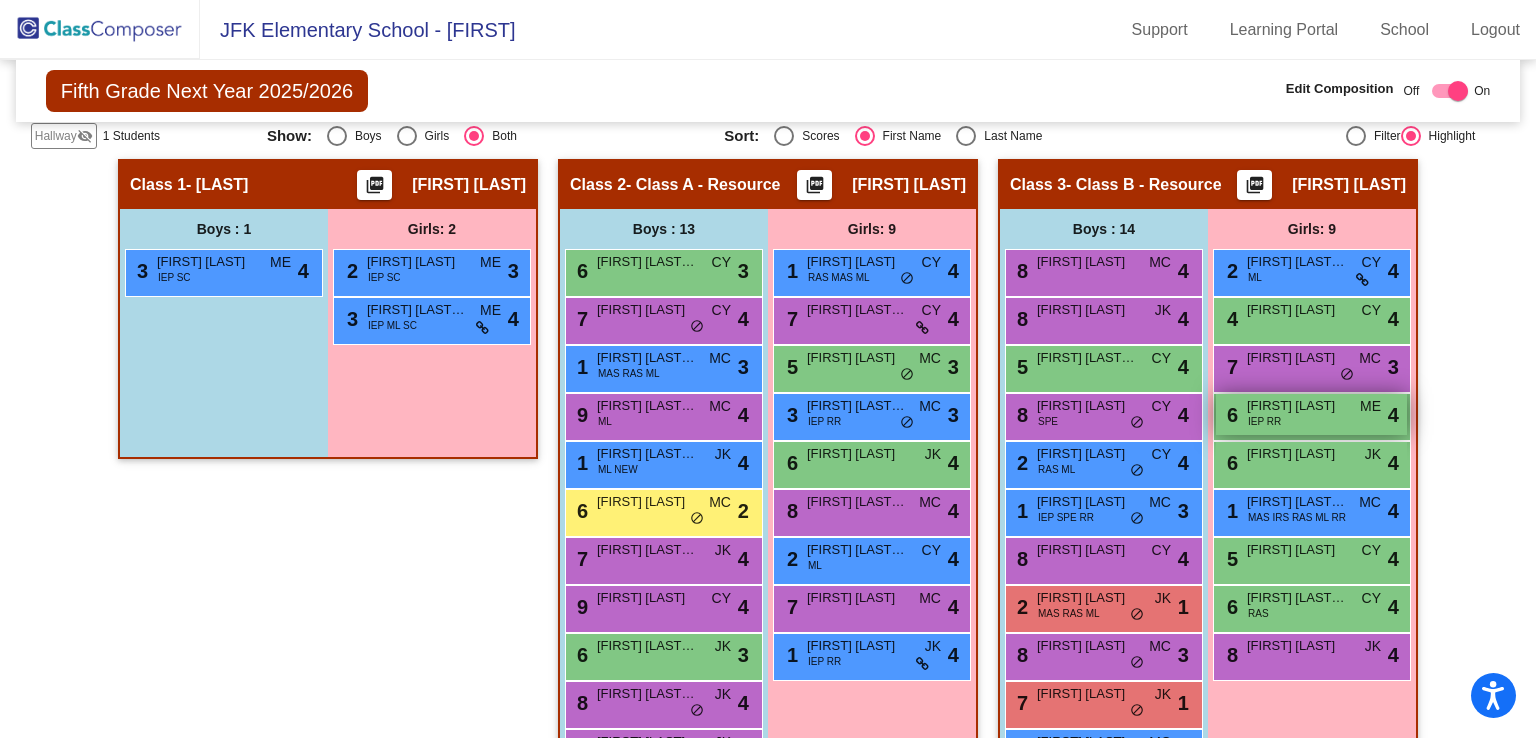 scroll, scrollTop: 404, scrollLeft: 0, axis: vertical 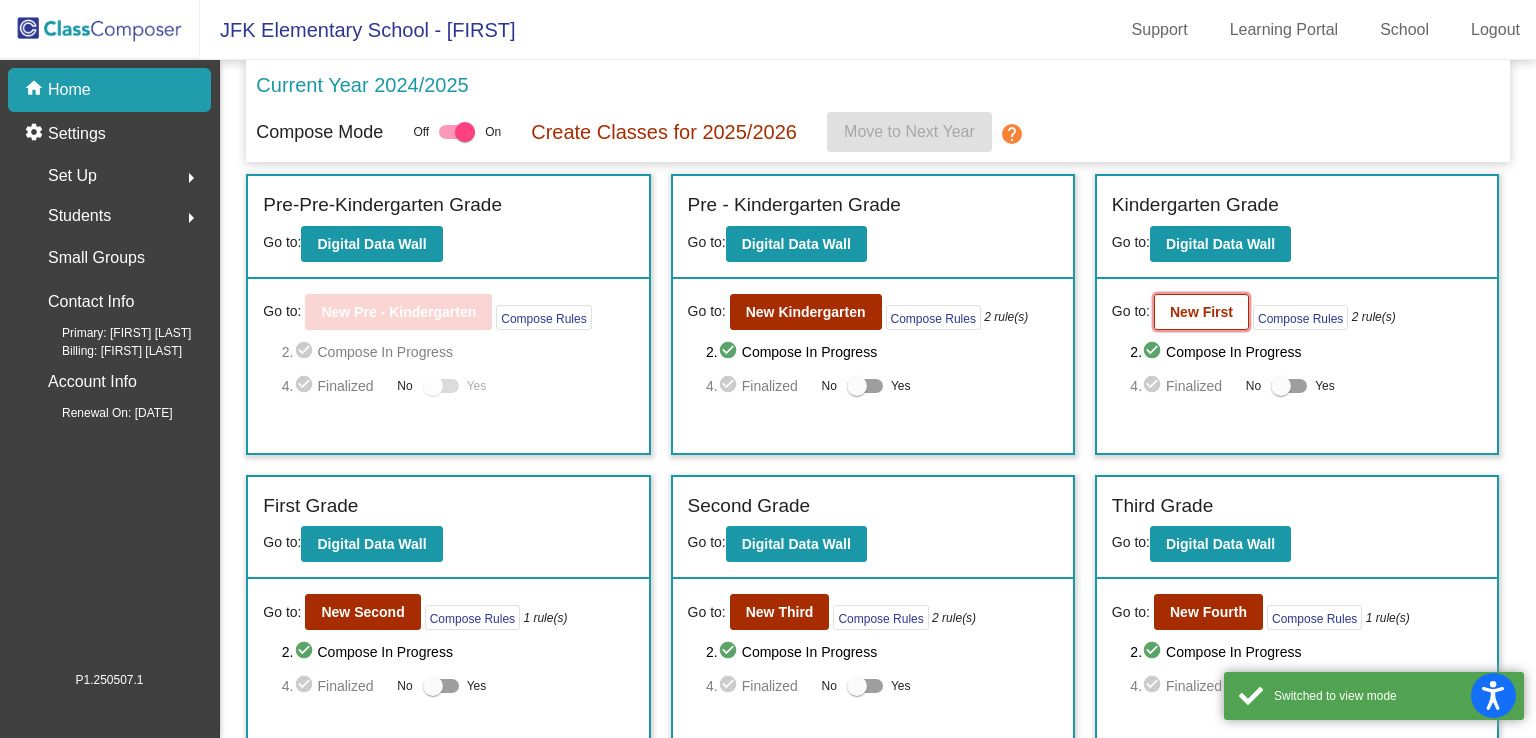 click on "New First" 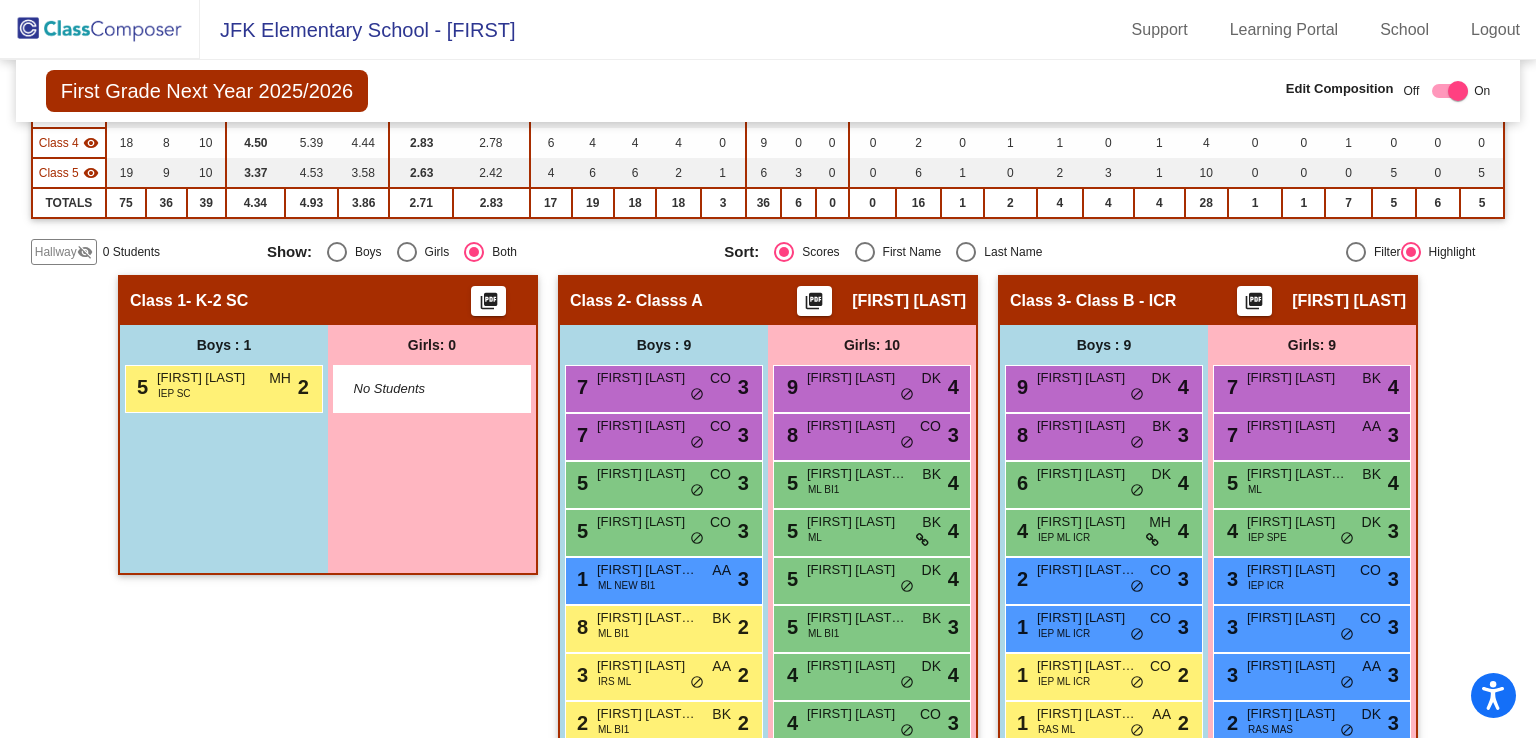 scroll, scrollTop: 304, scrollLeft: 0, axis: vertical 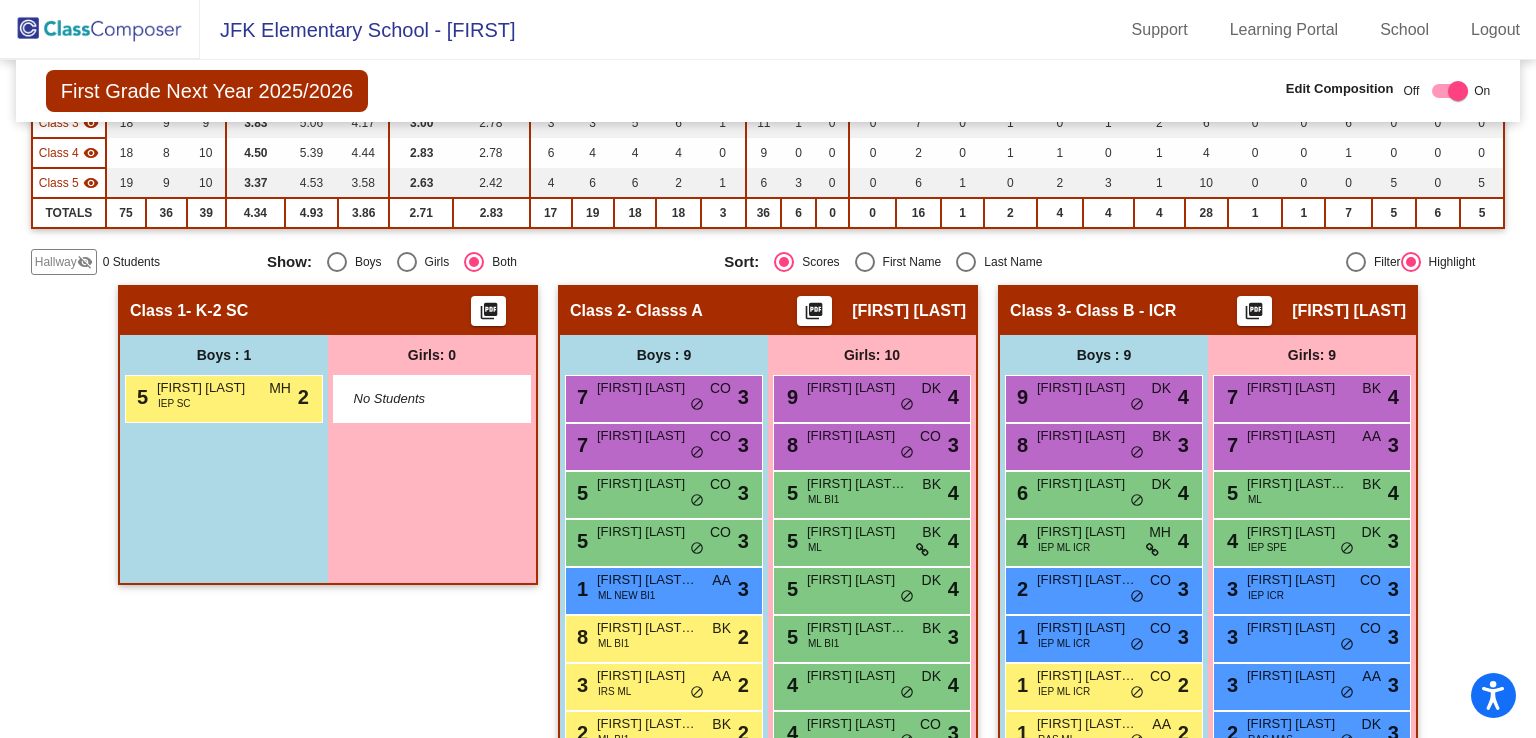 click on "First Name" at bounding box center (908, 262) 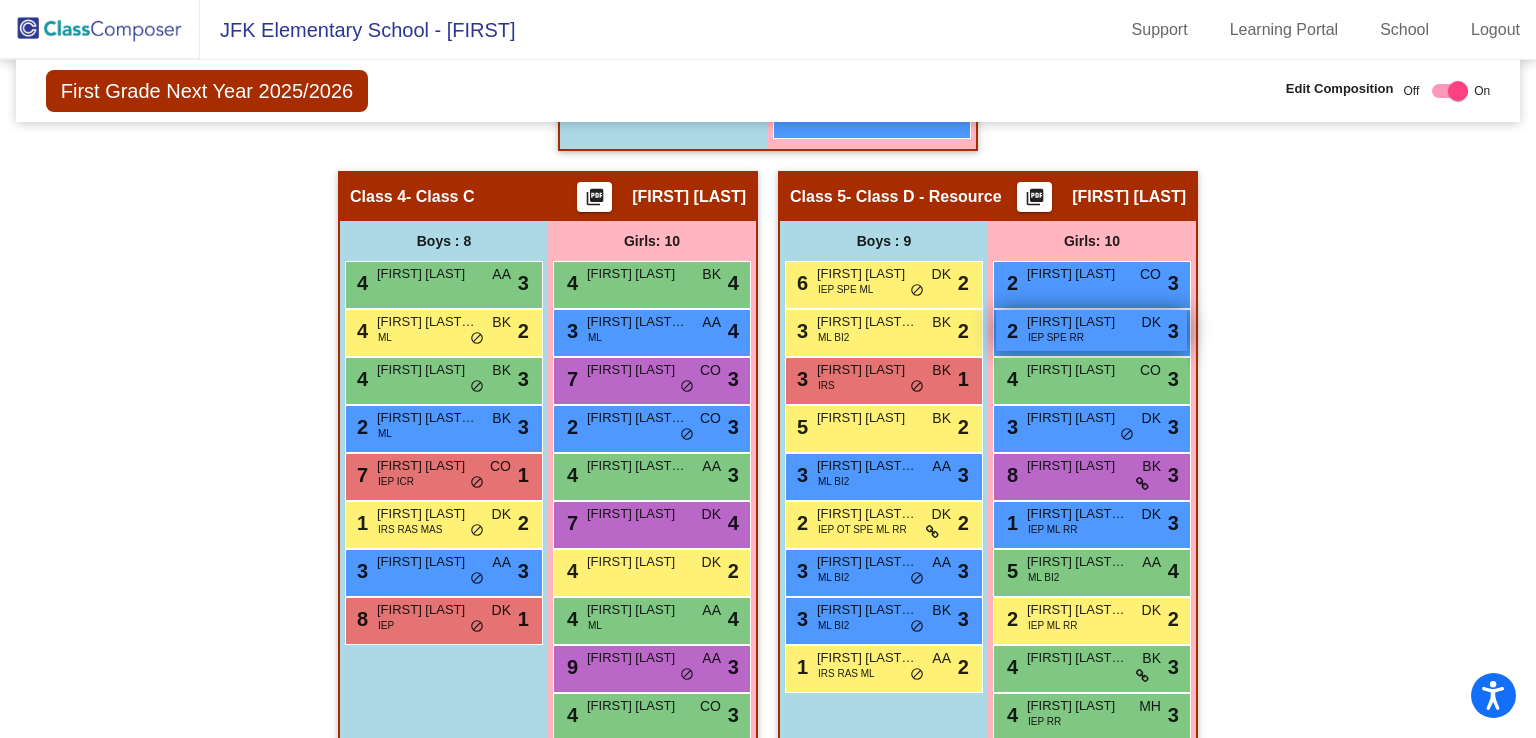 scroll, scrollTop: 1021, scrollLeft: 0, axis: vertical 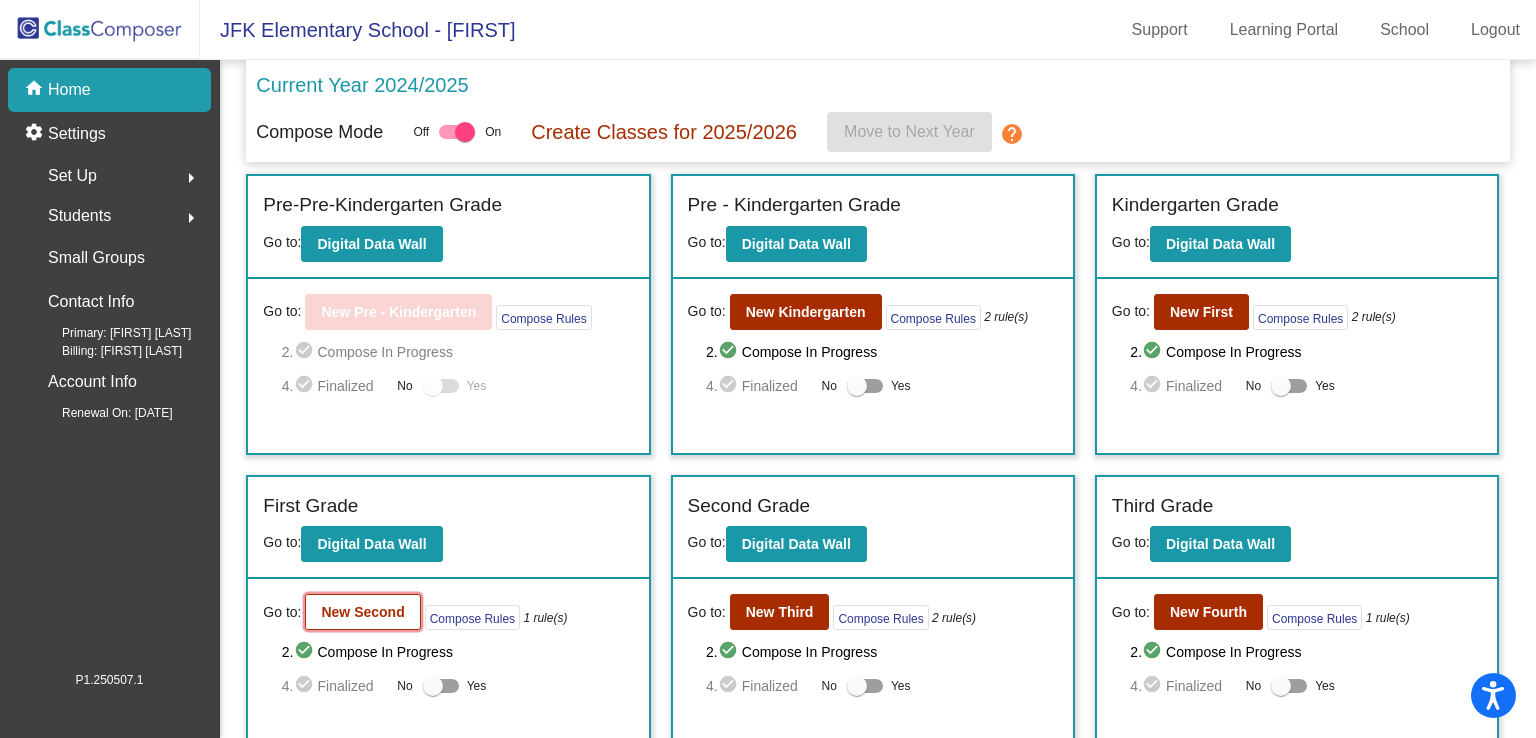 click on "New Second" 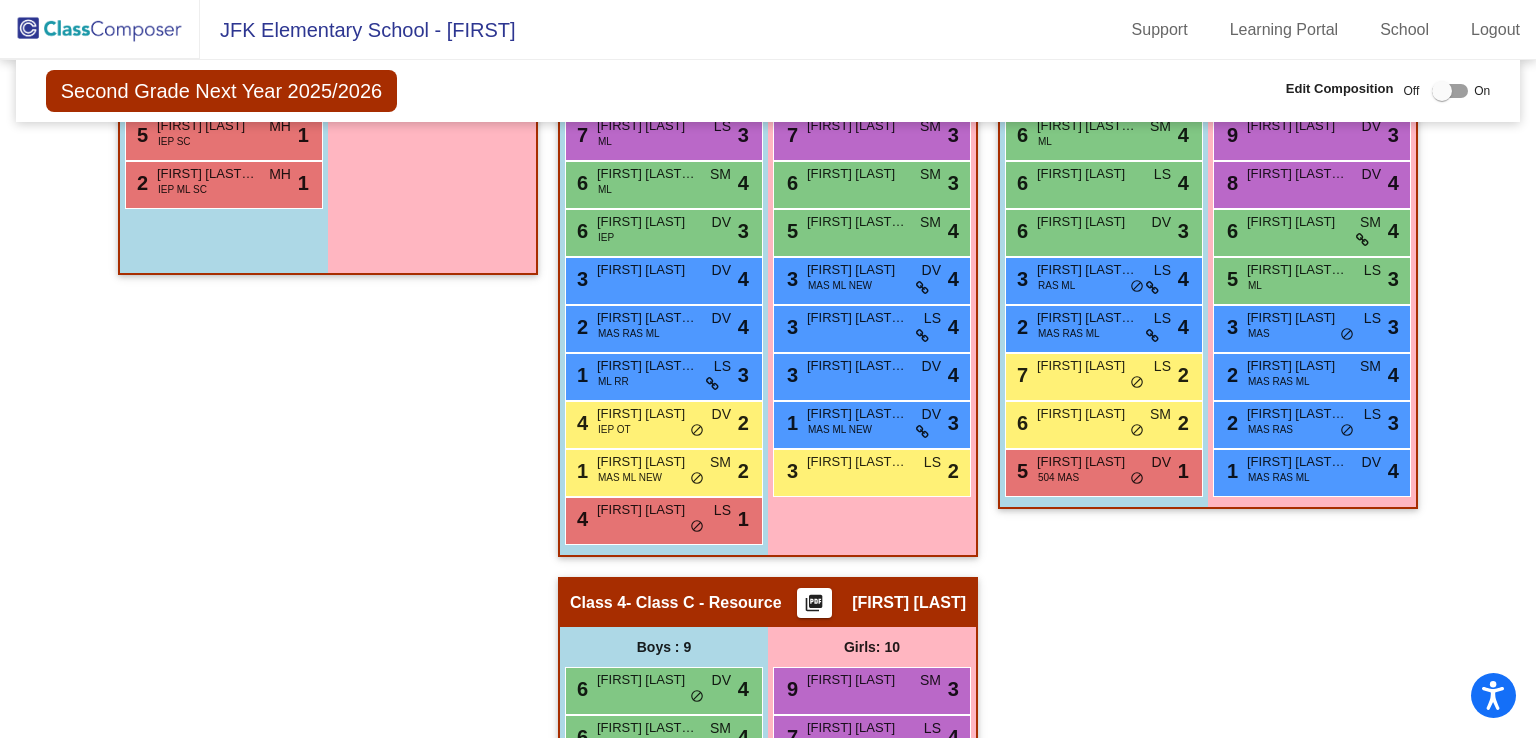 scroll, scrollTop: 568, scrollLeft: 0, axis: vertical 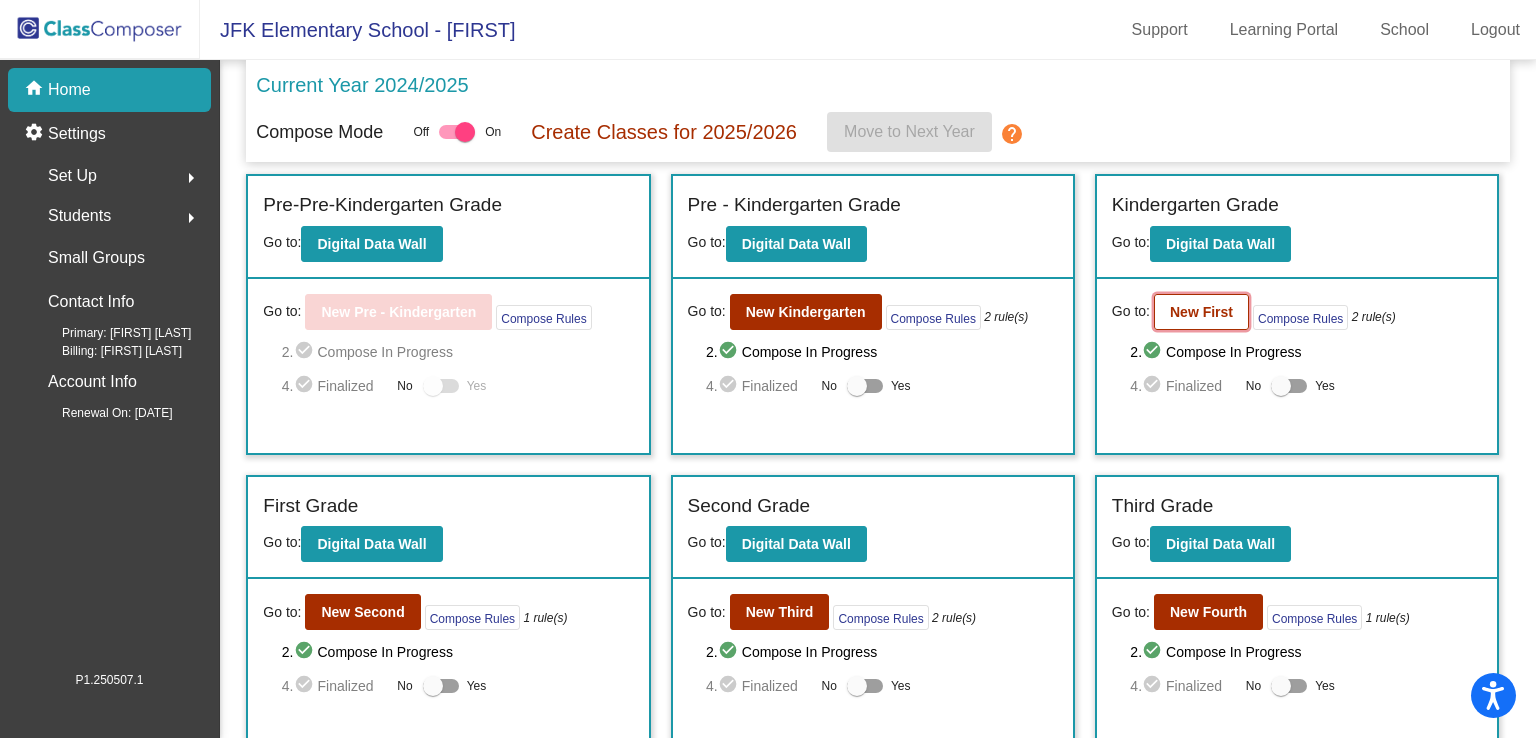 click on "New First" 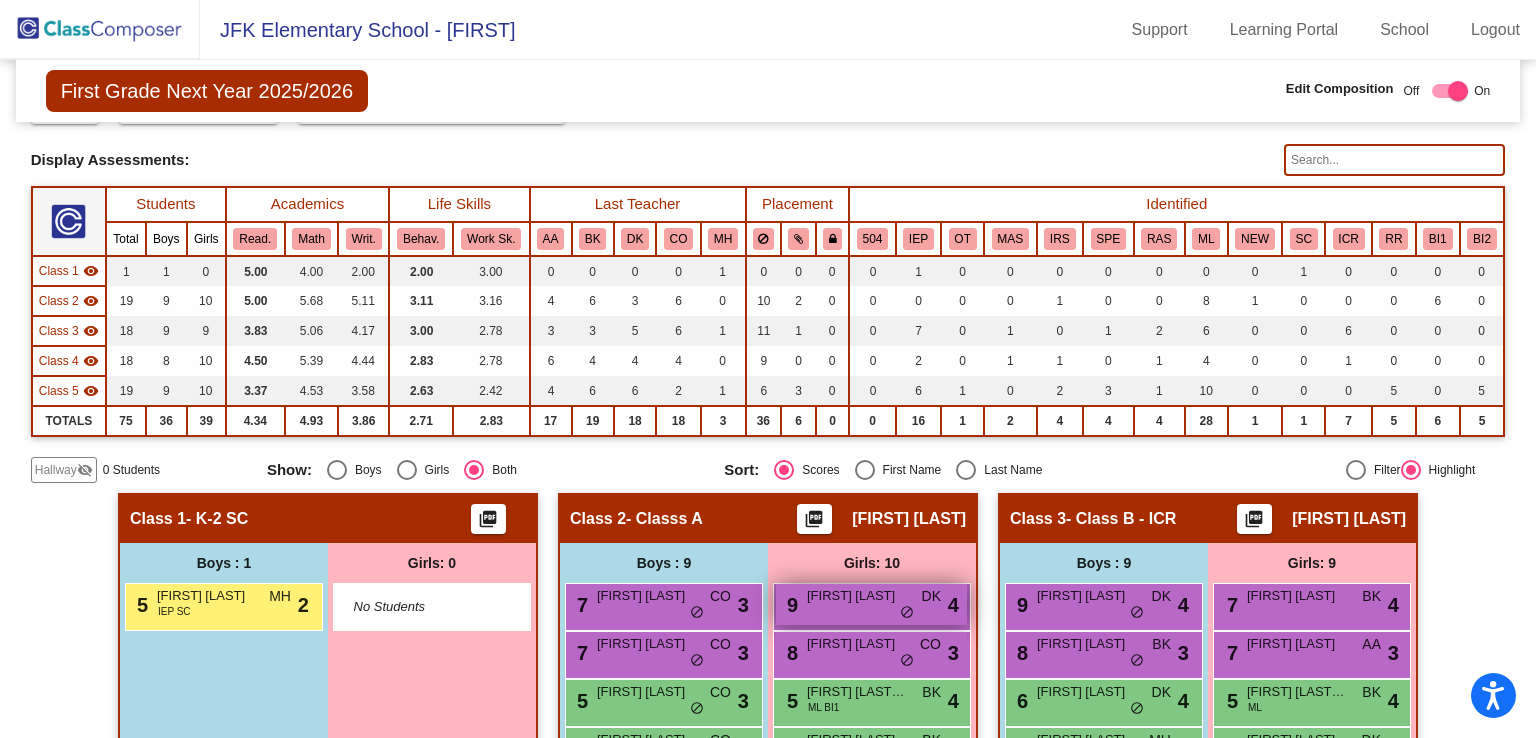 scroll, scrollTop: 0, scrollLeft: 0, axis: both 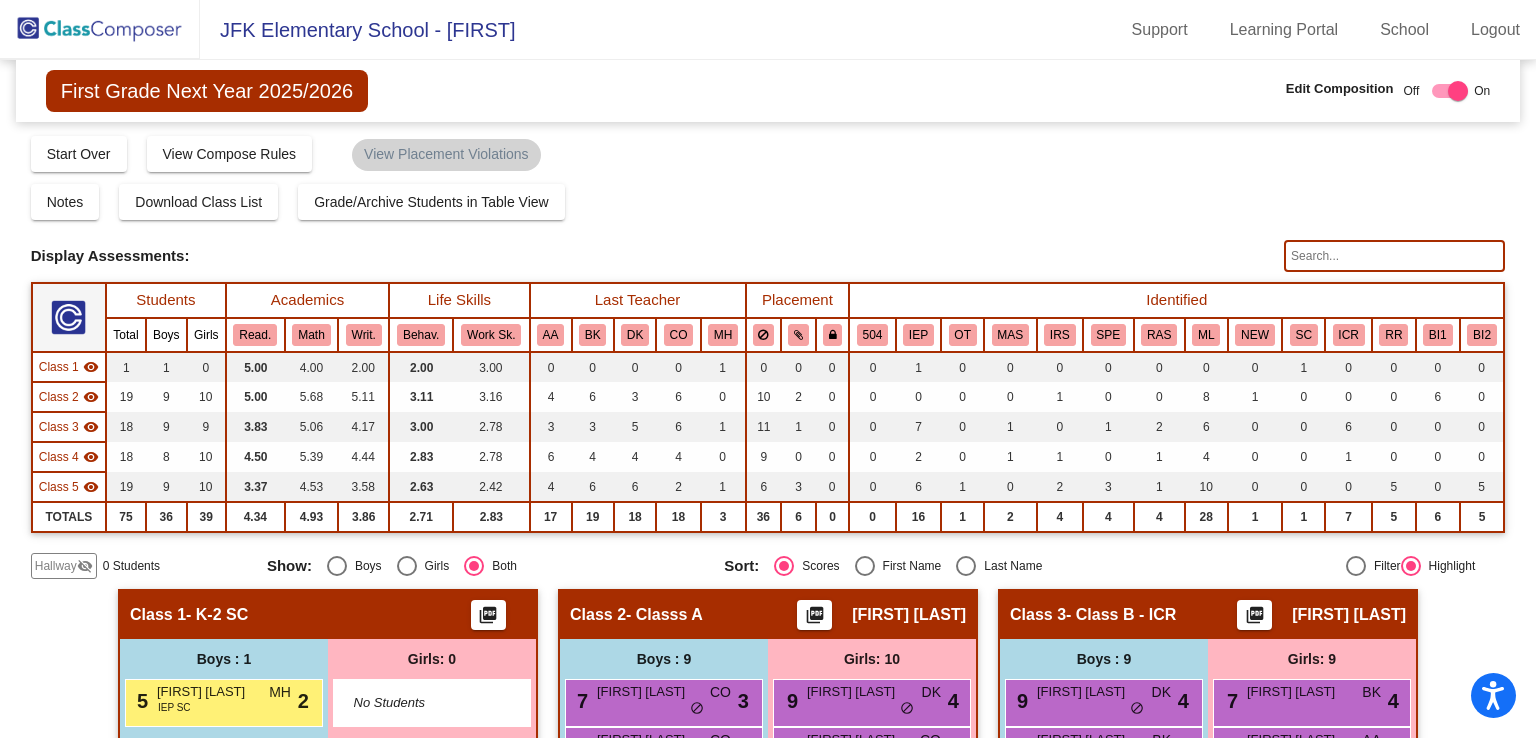 click 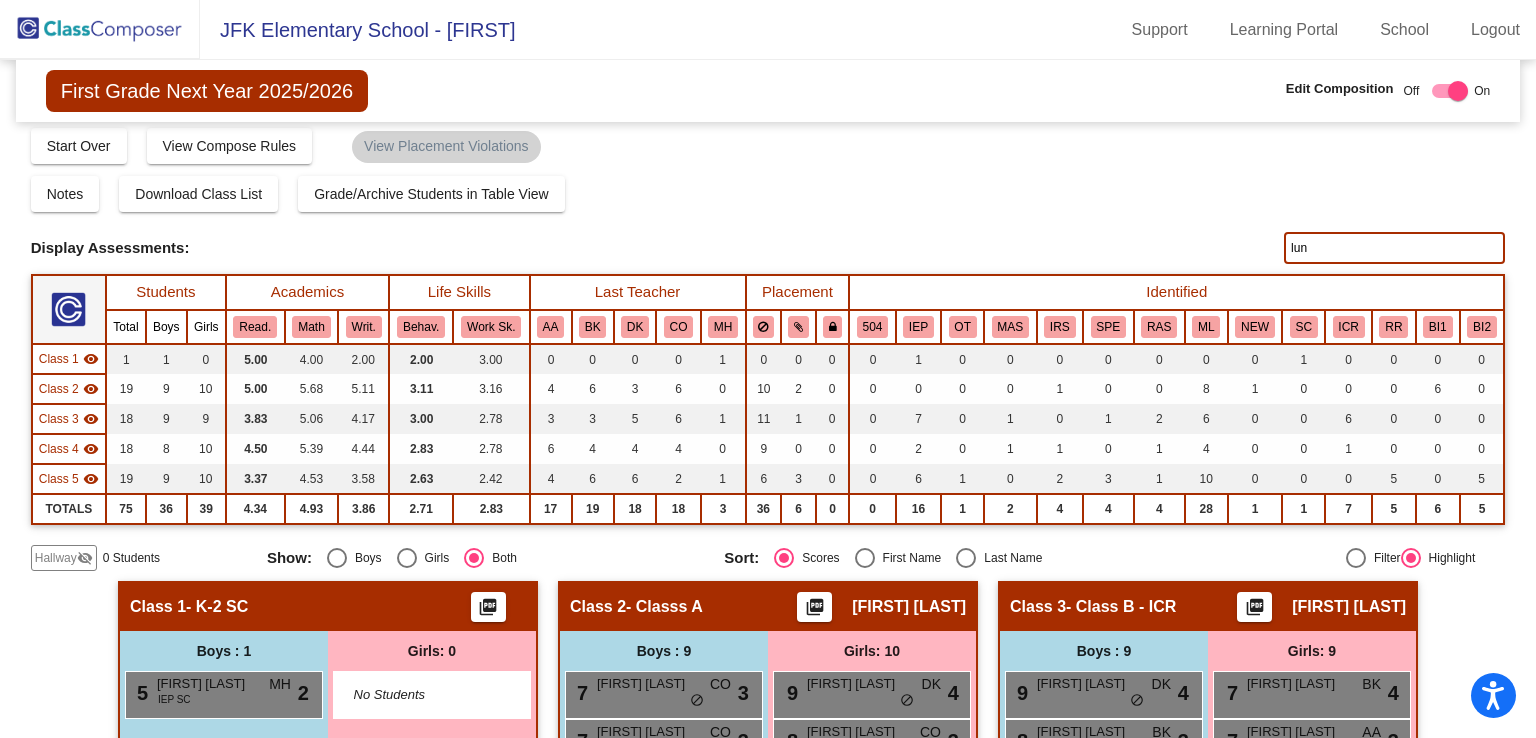 scroll, scrollTop: 7, scrollLeft: 0, axis: vertical 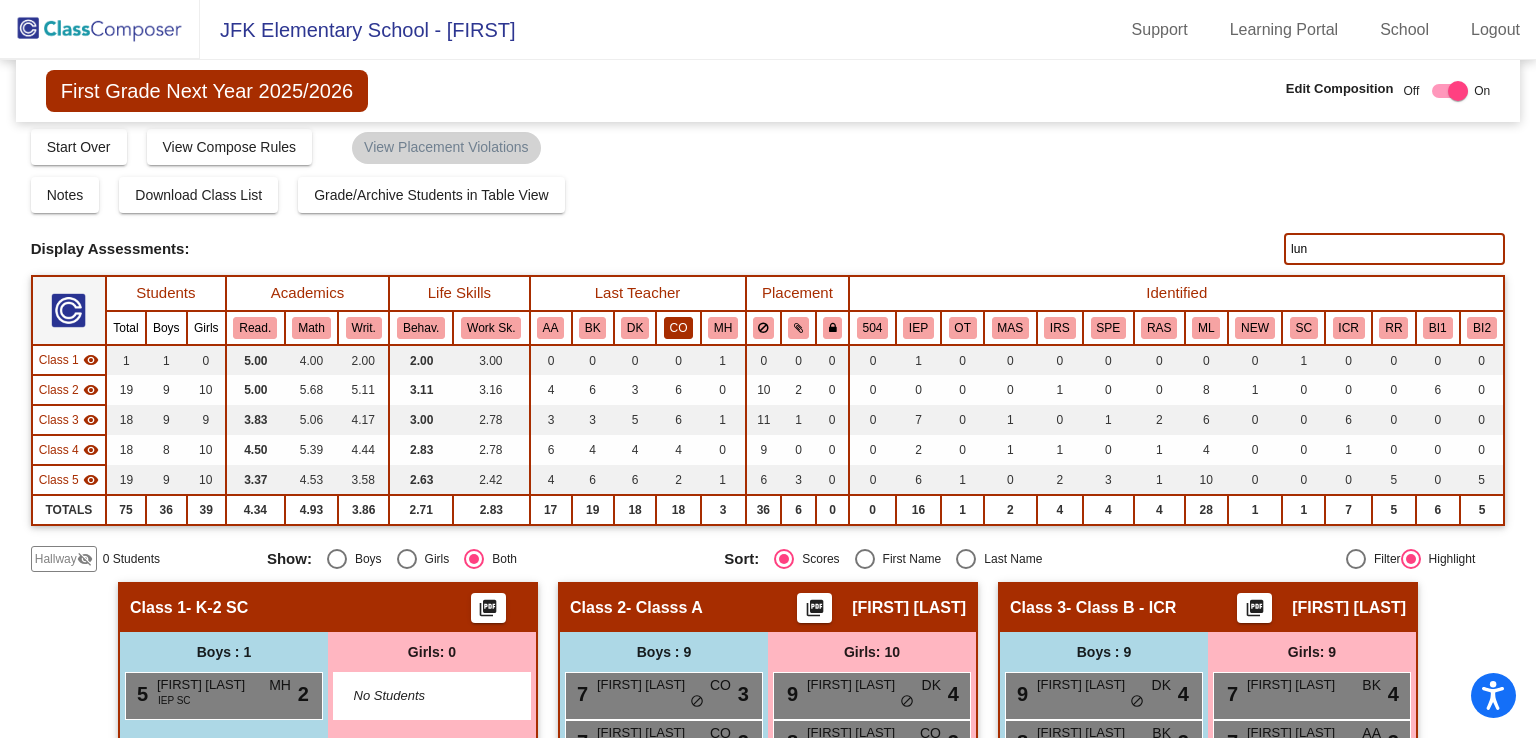 type on "lun" 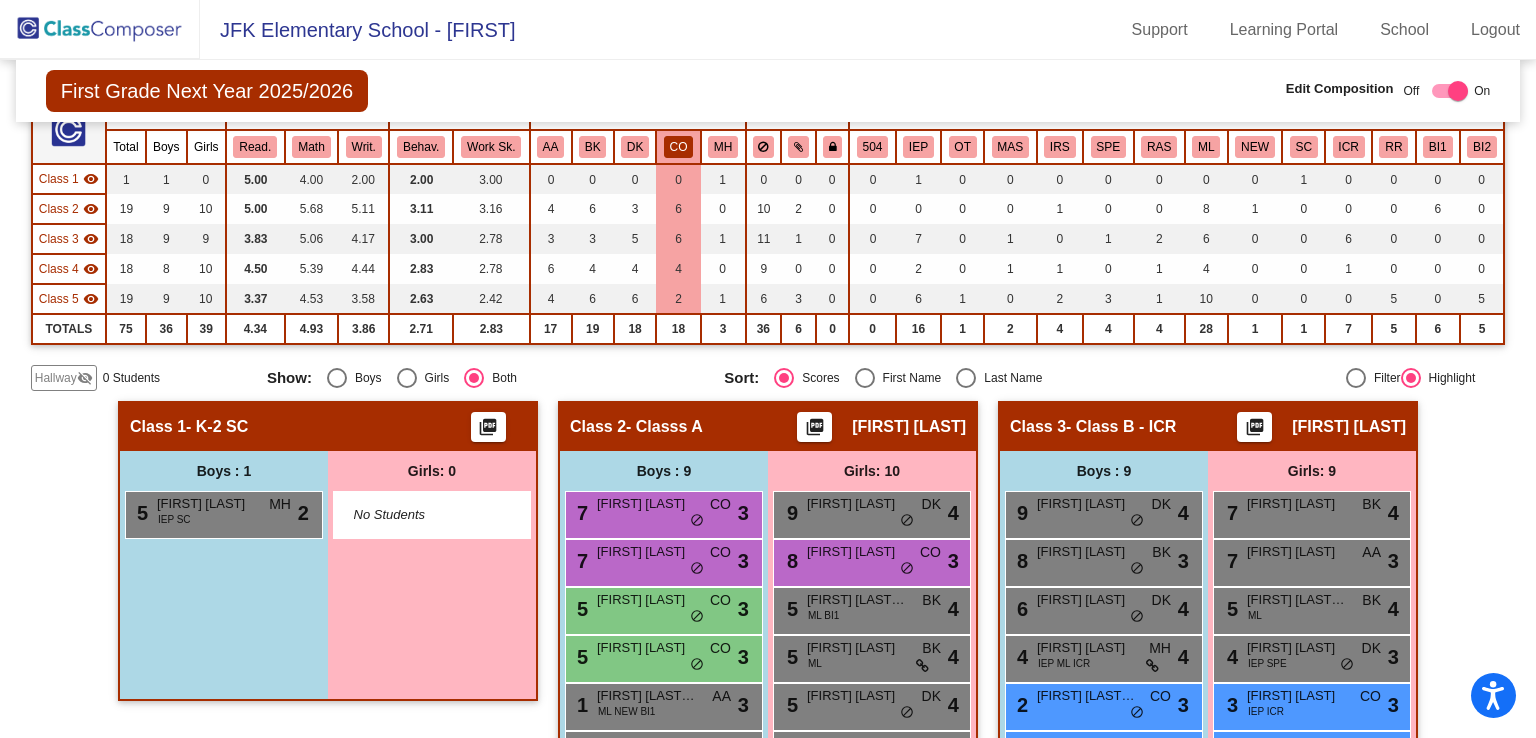 scroll, scrollTop: 187, scrollLeft: 0, axis: vertical 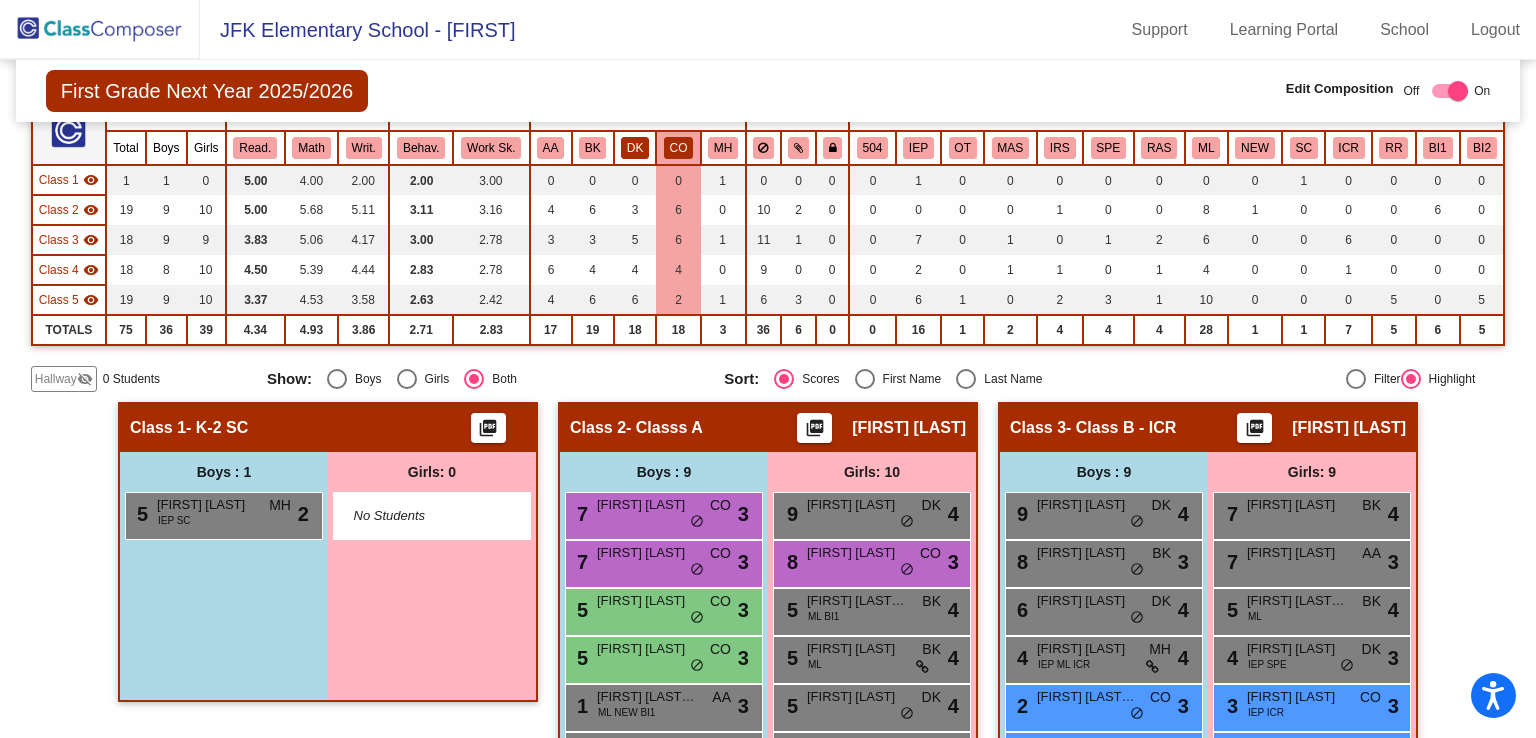 click on "DK" 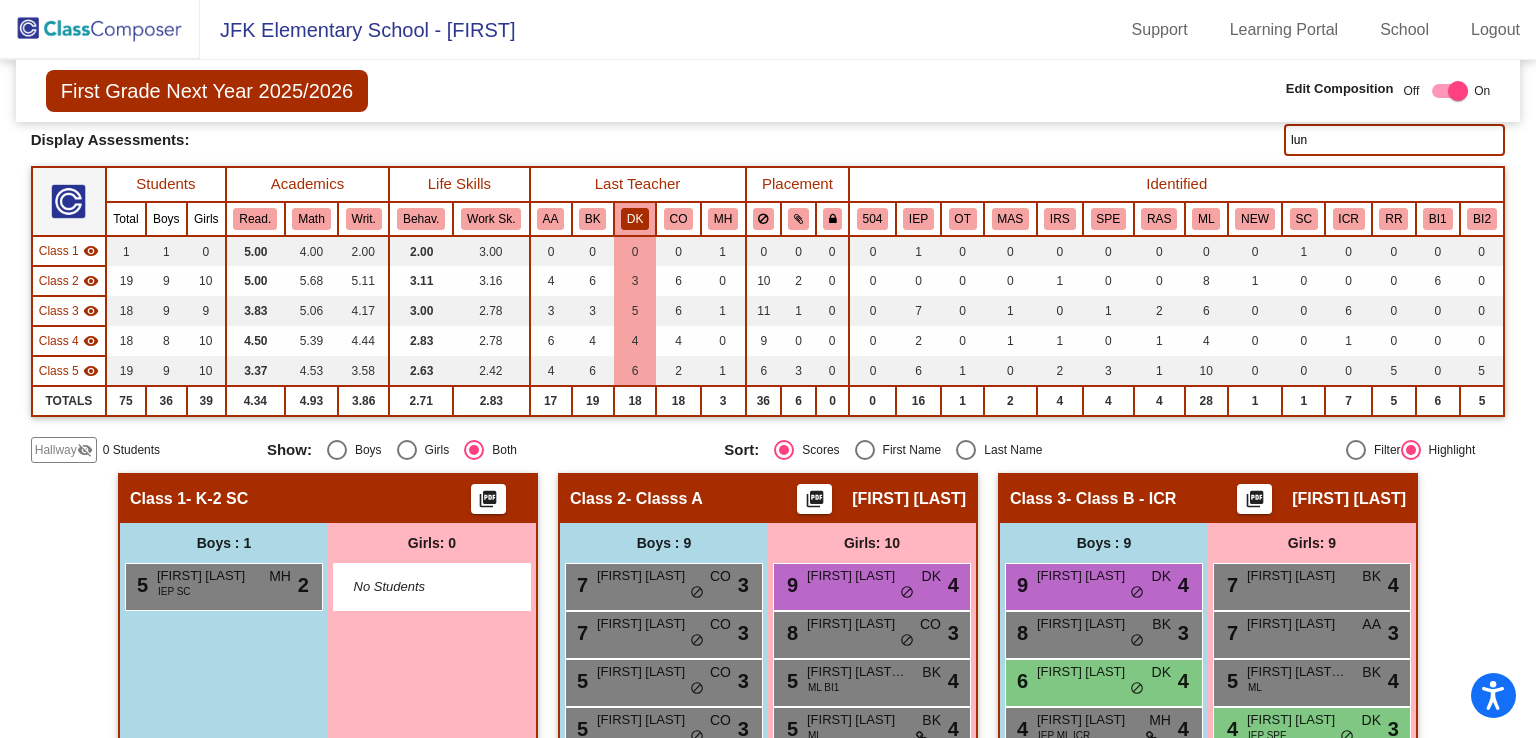scroll, scrollTop: 0, scrollLeft: 0, axis: both 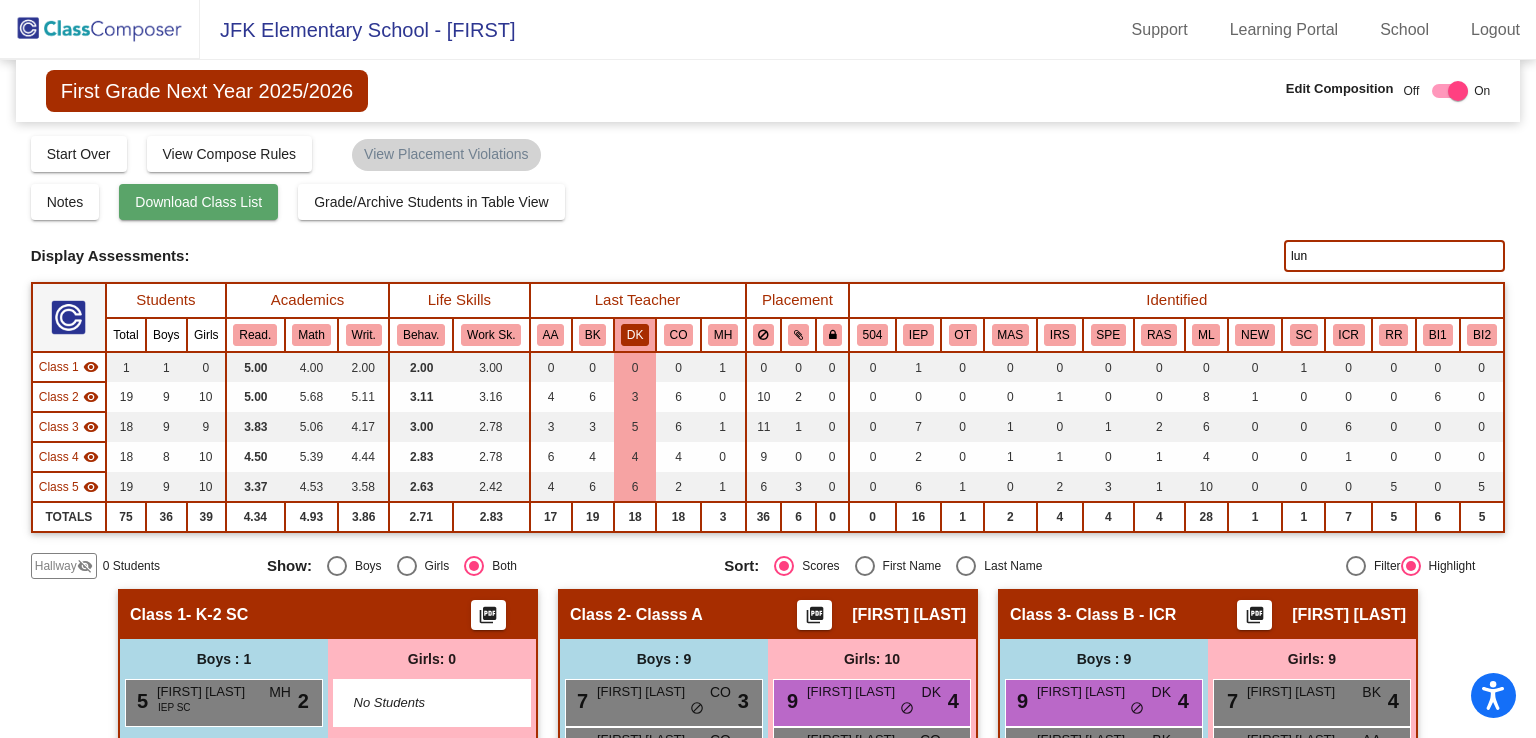 click on "Download Class List" 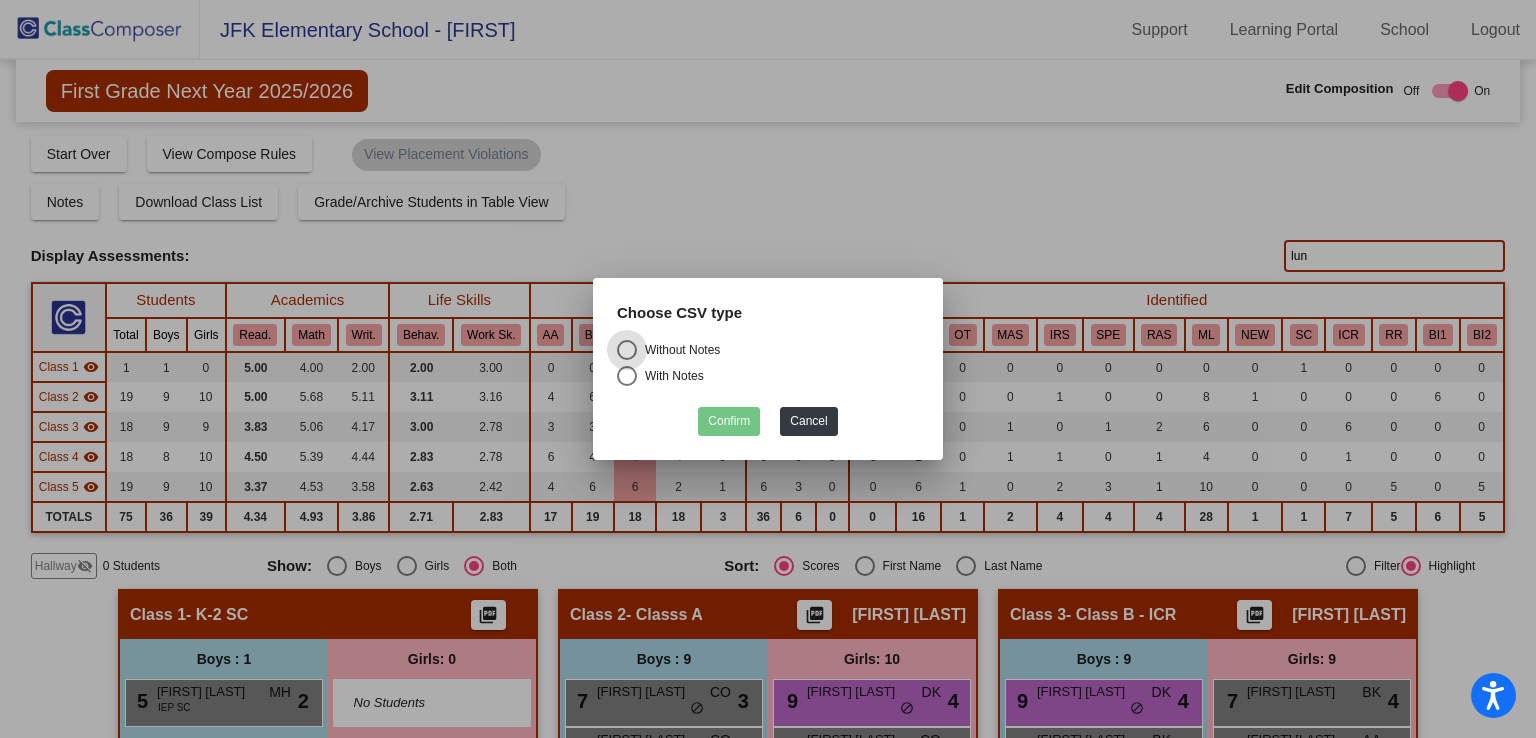 click on "Without Notes" at bounding box center [678, 350] 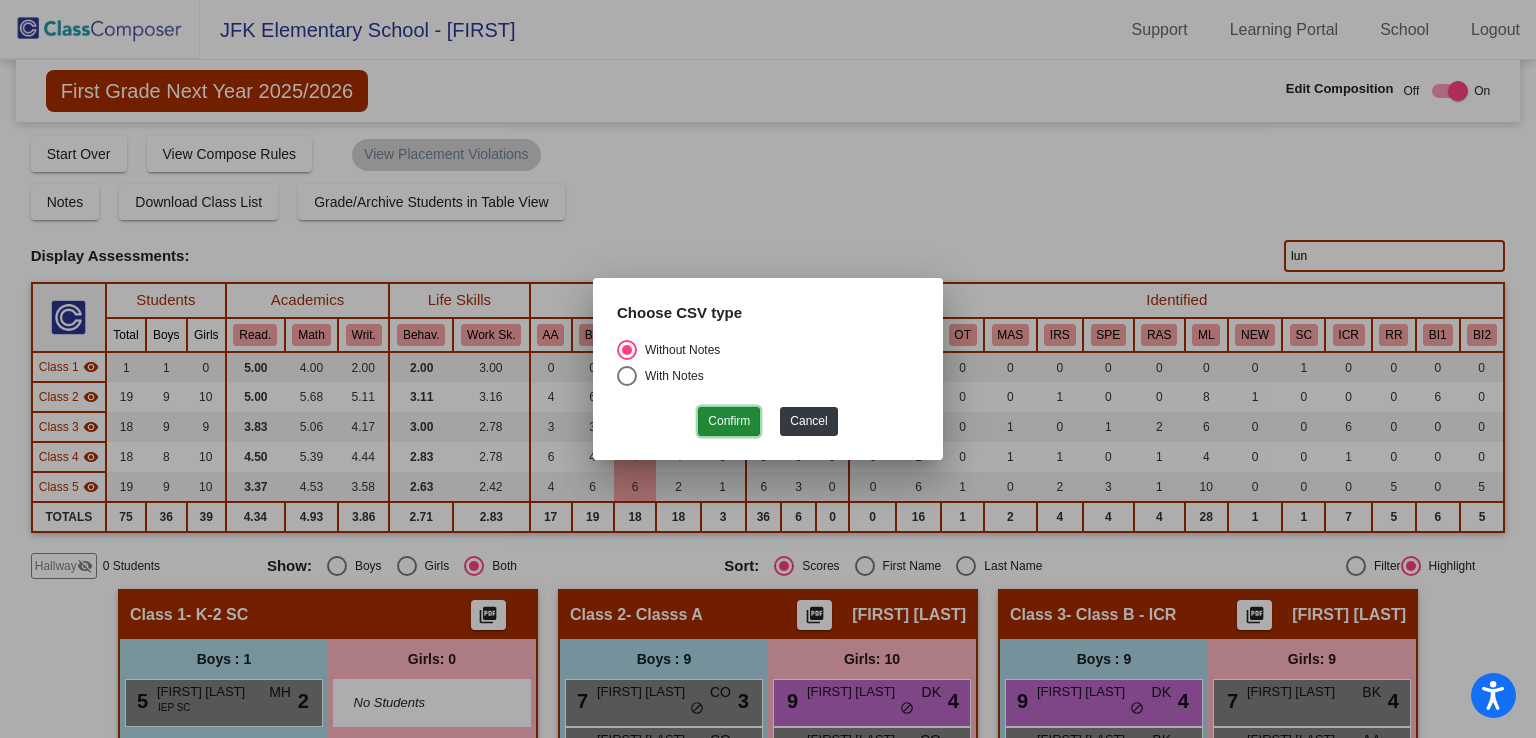 click on "Confirm" at bounding box center [729, 421] 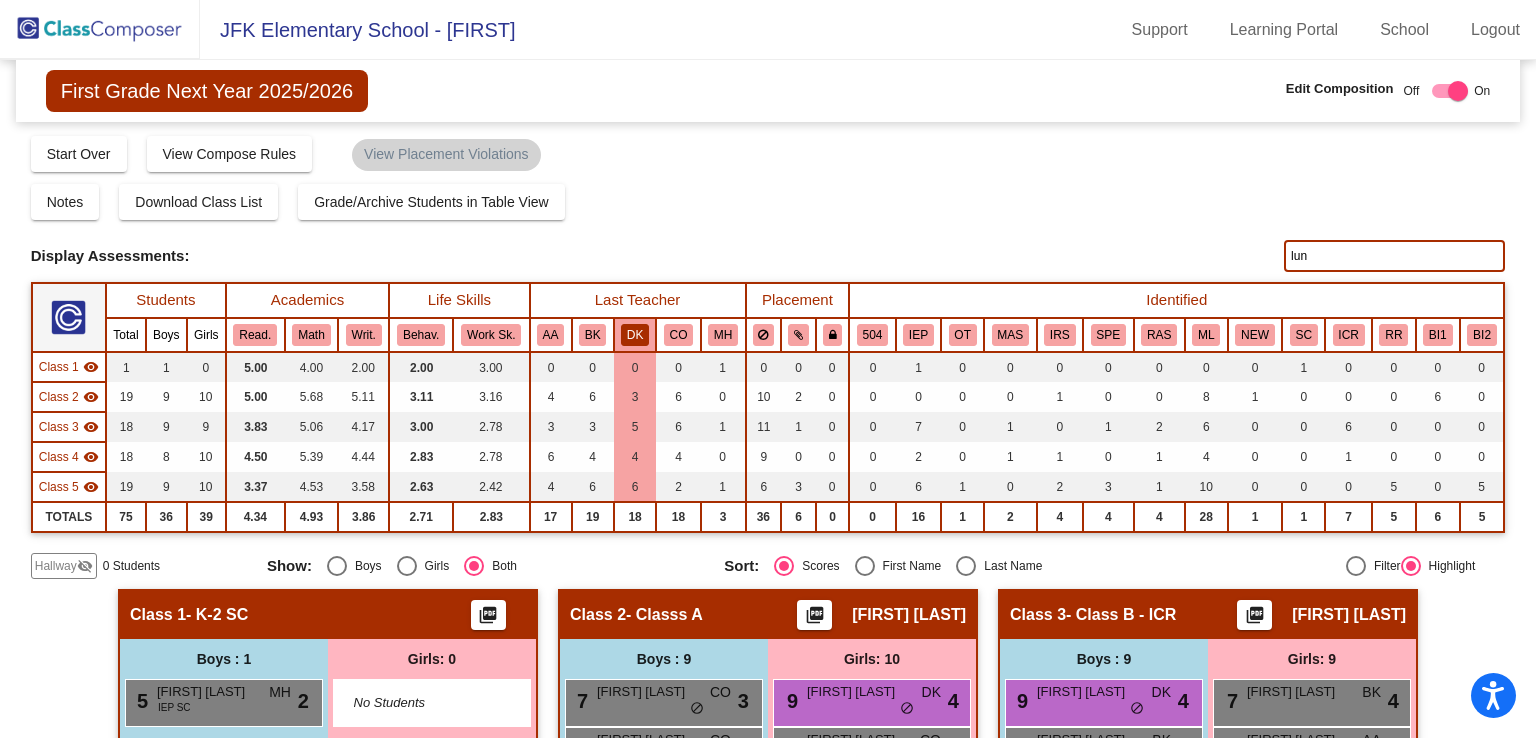 click on "ML" 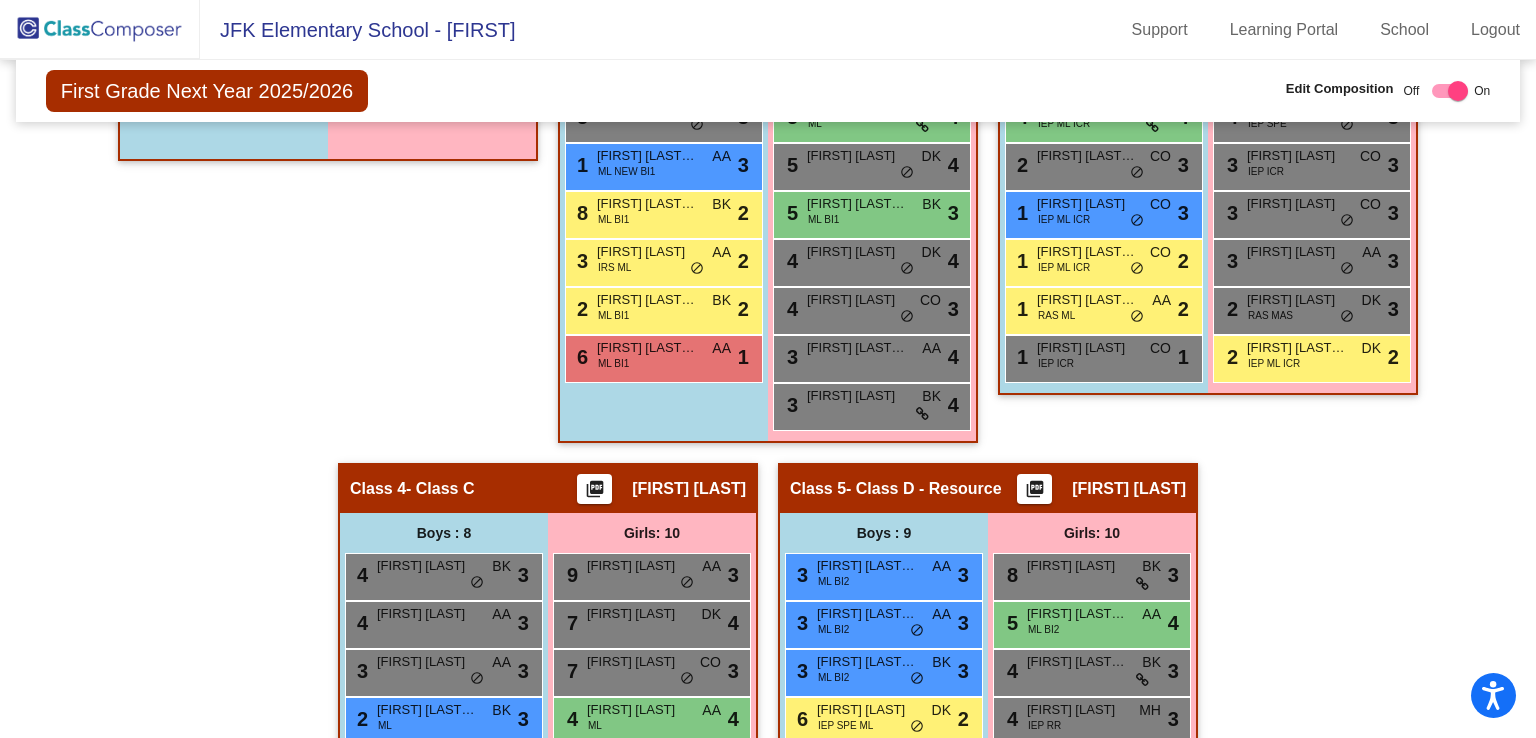 scroll, scrollTop: 1051, scrollLeft: 0, axis: vertical 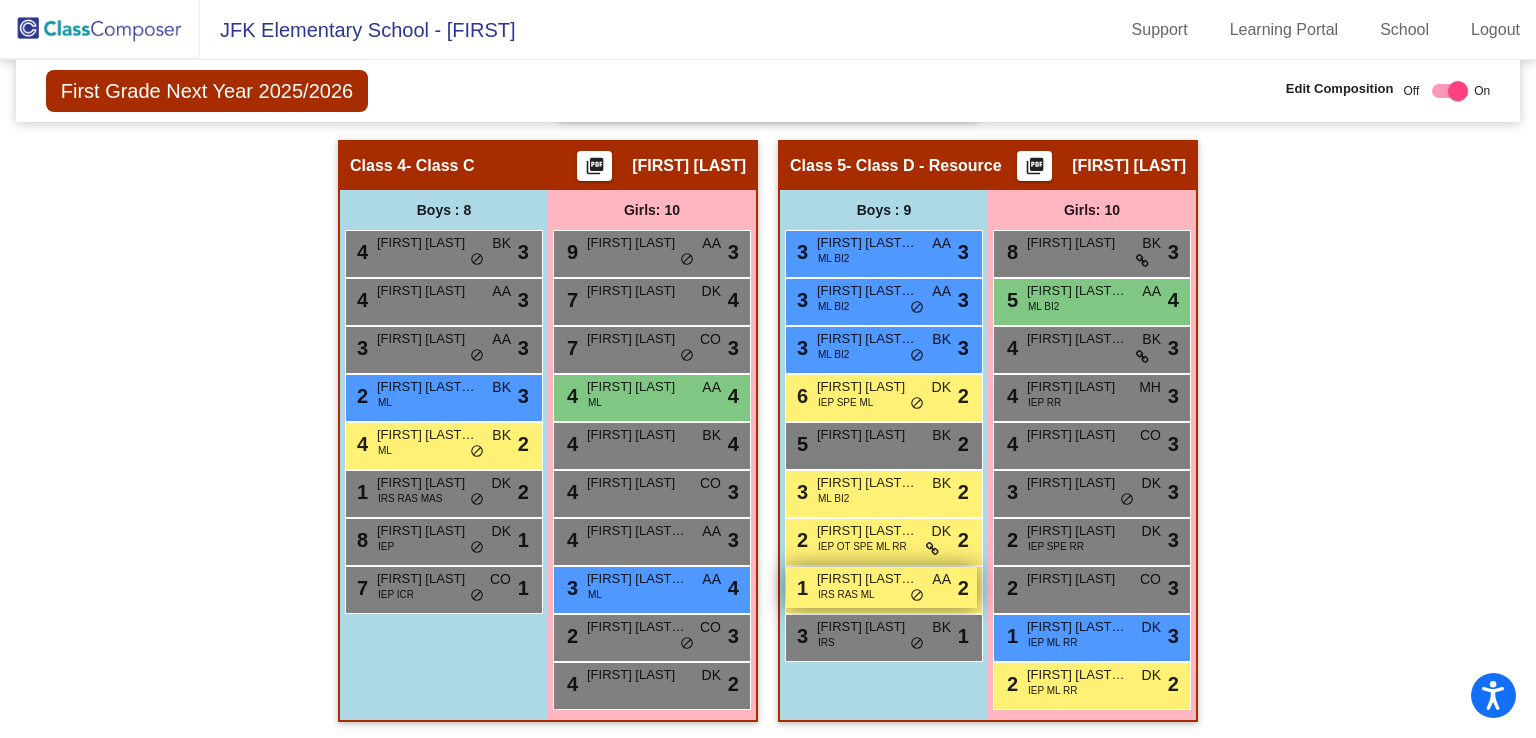 click on "1 Leonel Galindo Nazario IRS RAS ML AA lock do_not_disturb_alt 2" at bounding box center [881, 587] 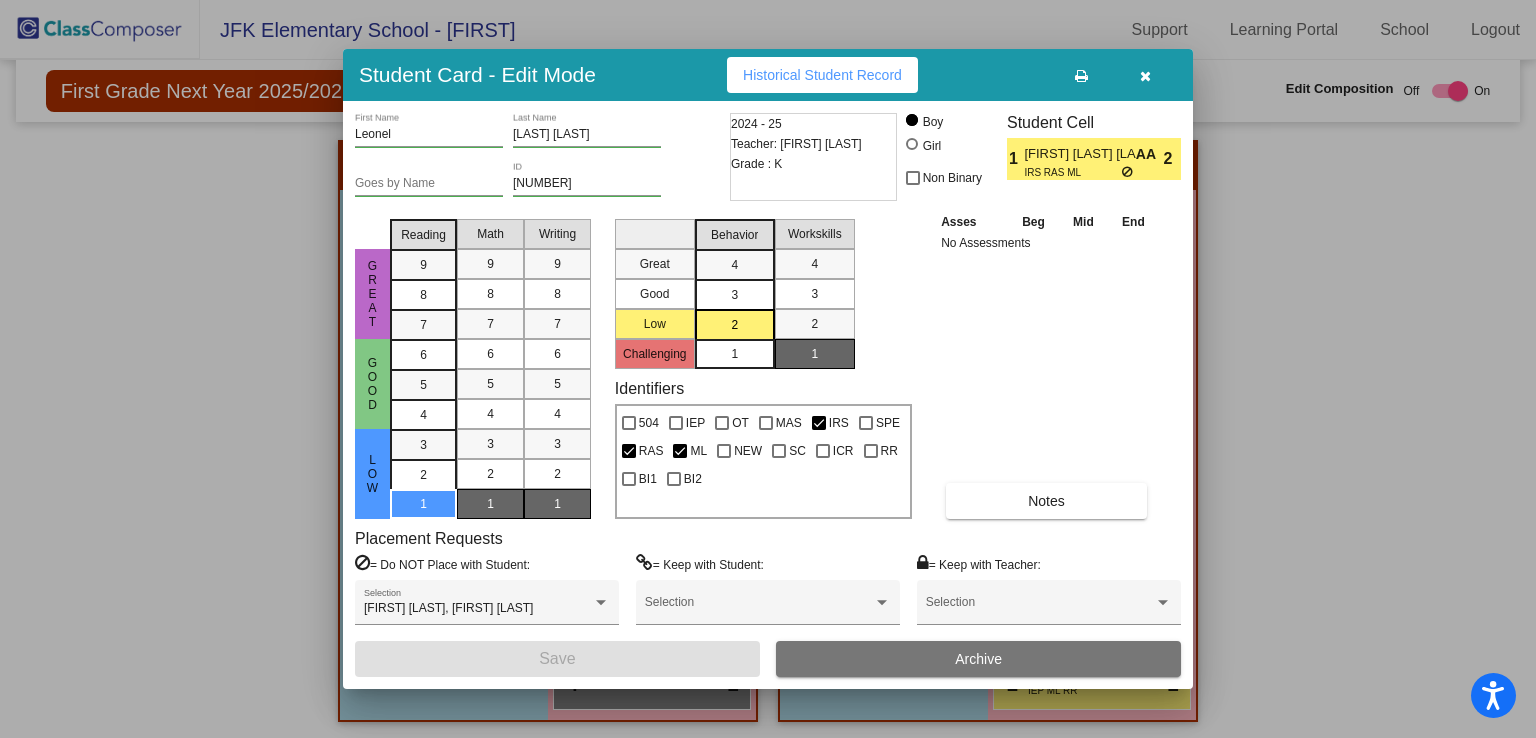 click at bounding box center (1145, 75) 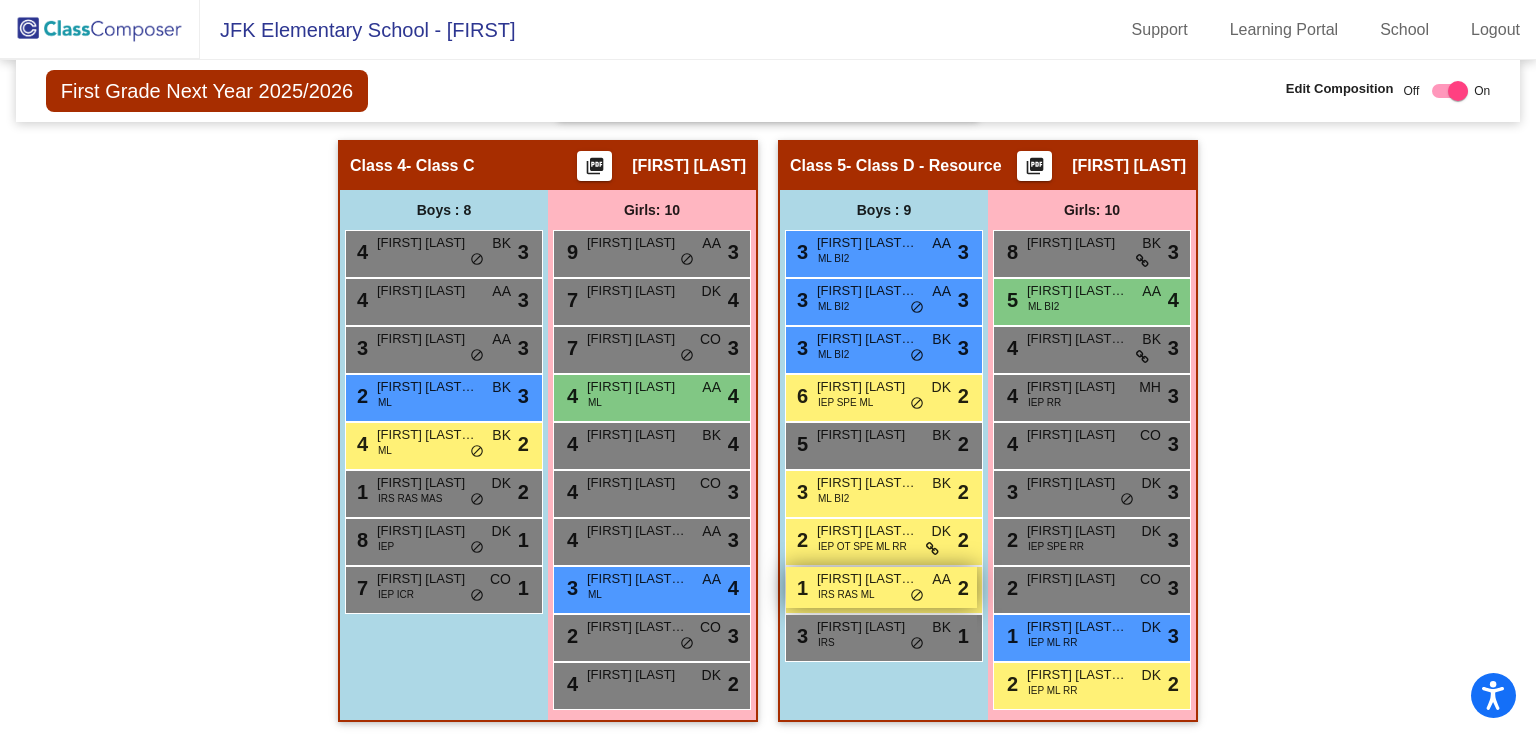 click on "1 Leonel Galindo Nazario IRS RAS ML AA lock do_not_disturb_alt 2" at bounding box center [881, 587] 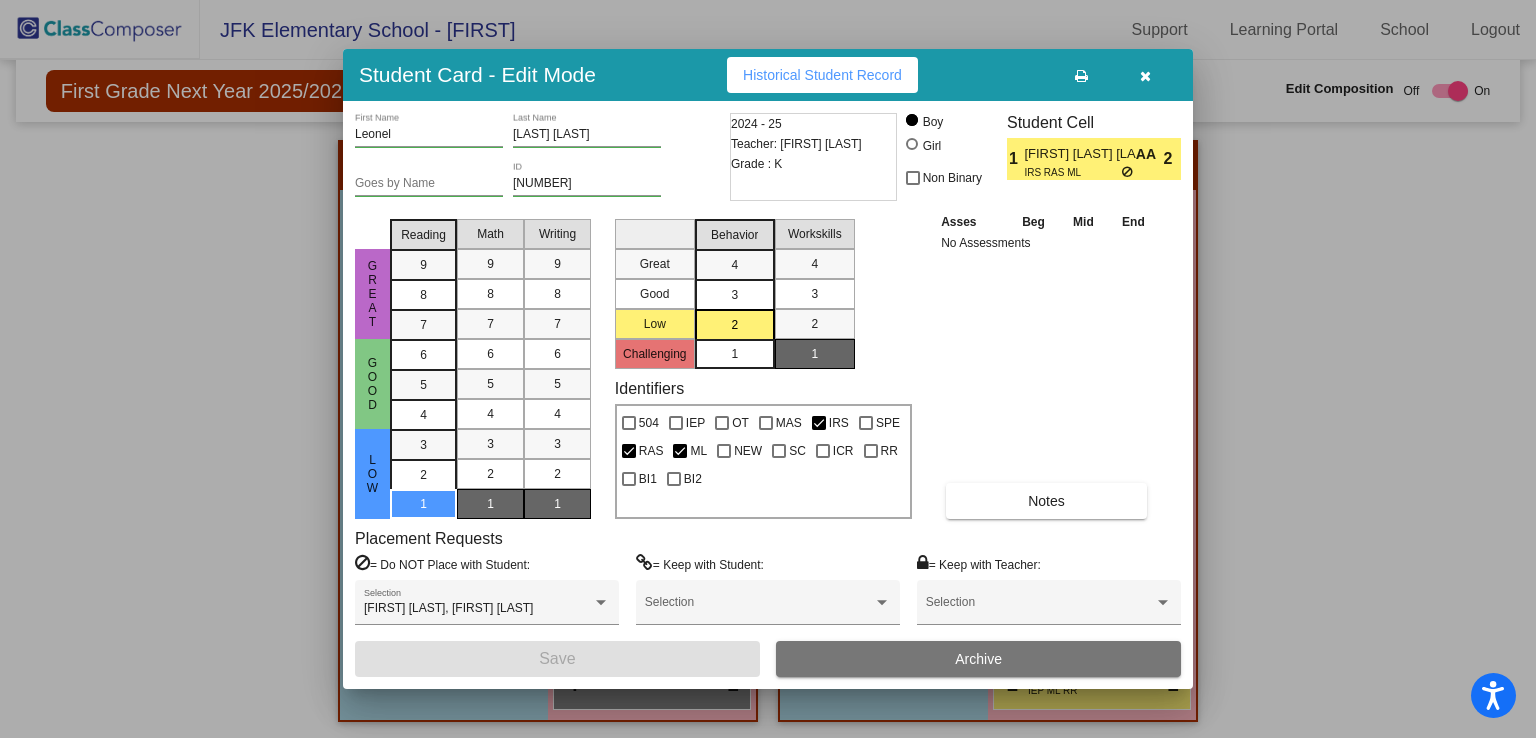 click at bounding box center [1145, 75] 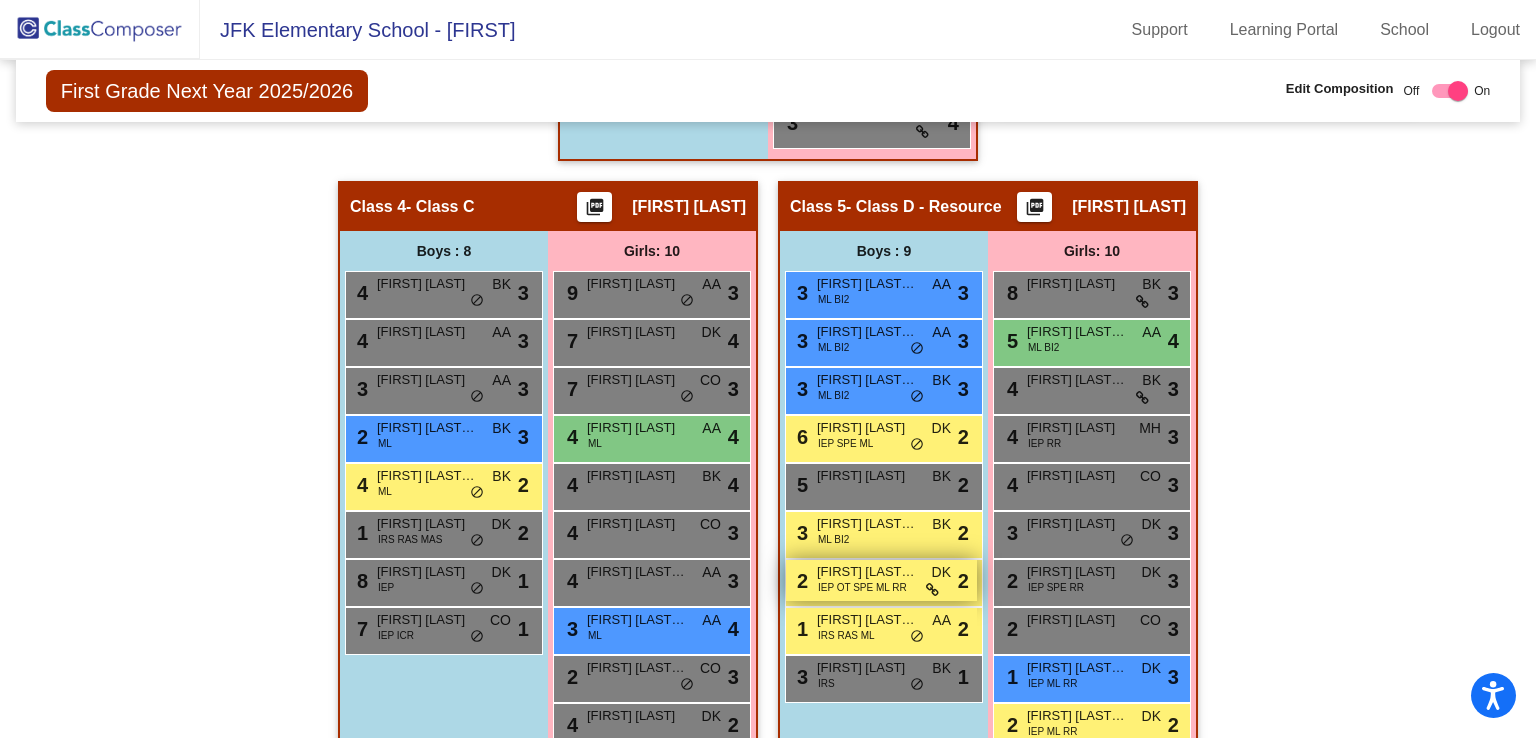 scroll, scrollTop: 1016, scrollLeft: 0, axis: vertical 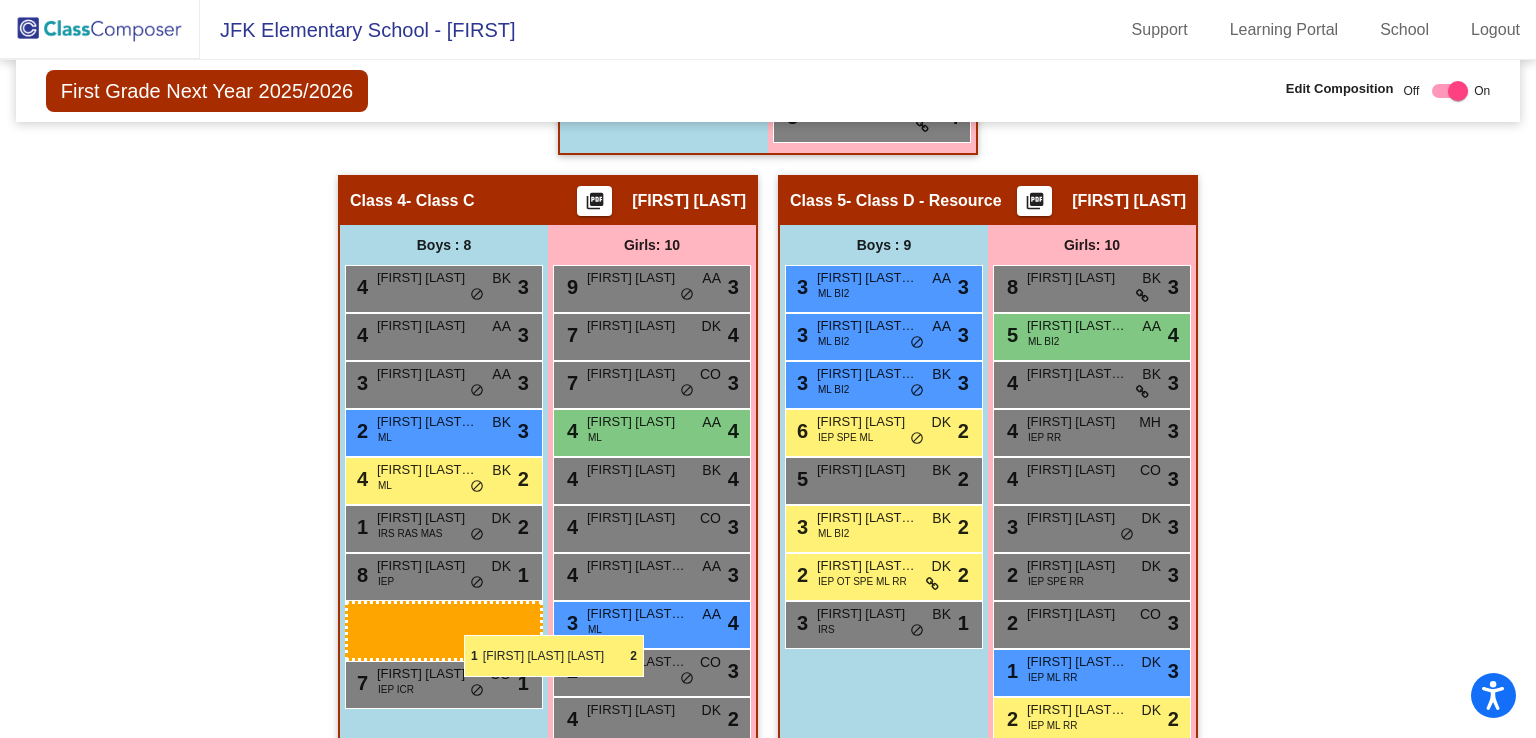 drag, startPoint x: 874, startPoint y: 628, endPoint x: 464, endPoint y: 635, distance: 410.05975 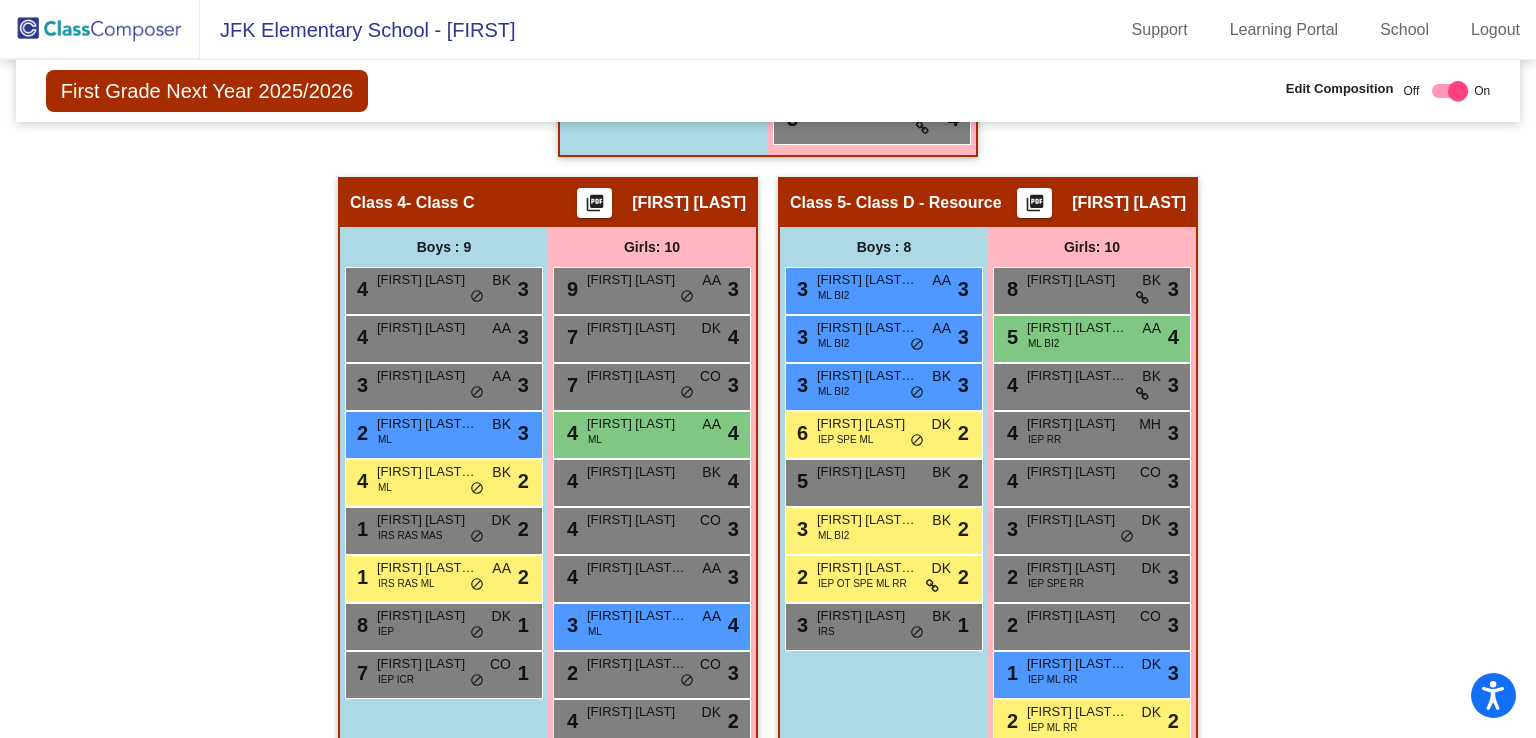 scroll, scrollTop: 998, scrollLeft: 0, axis: vertical 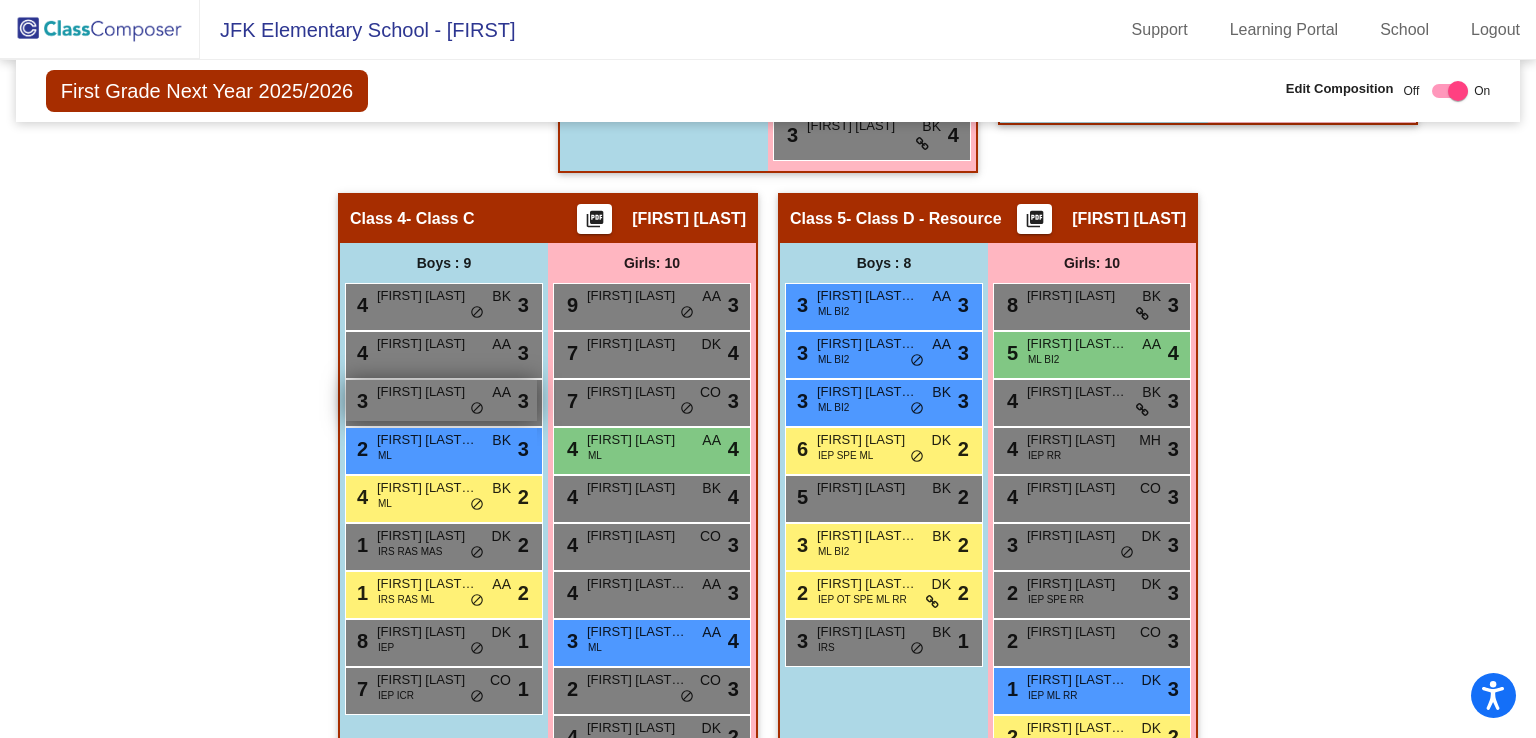 click on "3 Pierce Jennings AA lock do_not_disturb_alt 3" at bounding box center (441, 400) 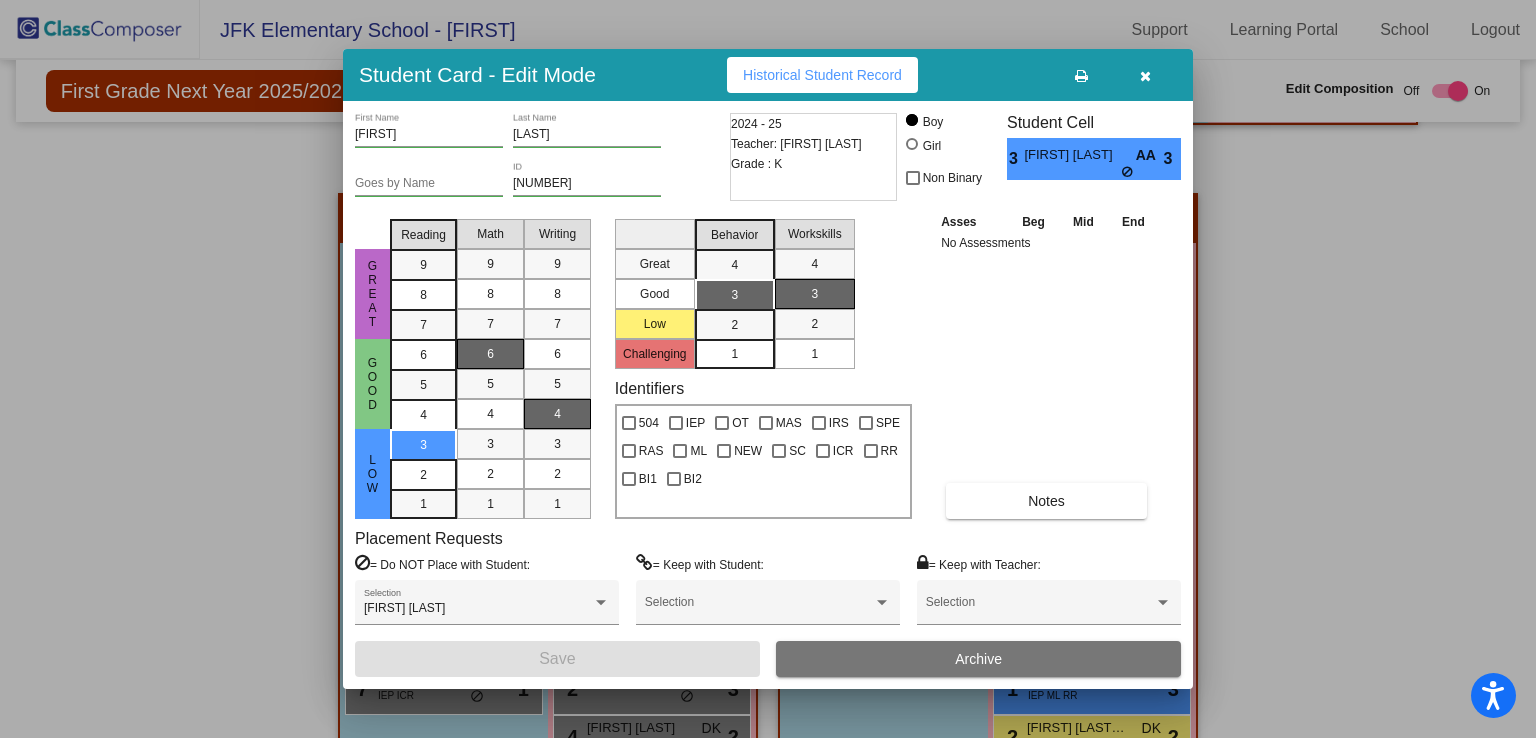 click at bounding box center [1145, 76] 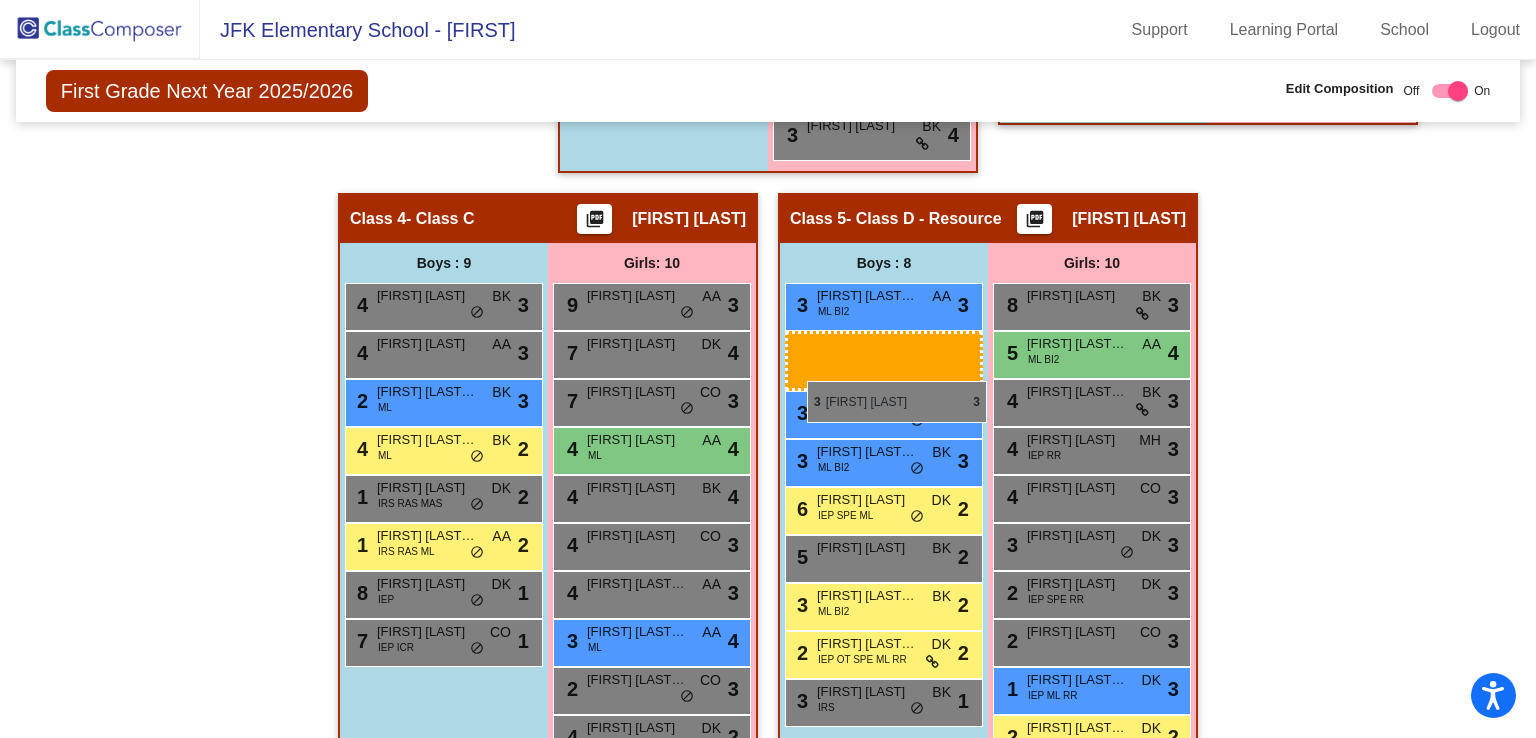 drag, startPoint x: 428, startPoint y: 390, endPoint x: 807, endPoint y: 381, distance: 379.10684 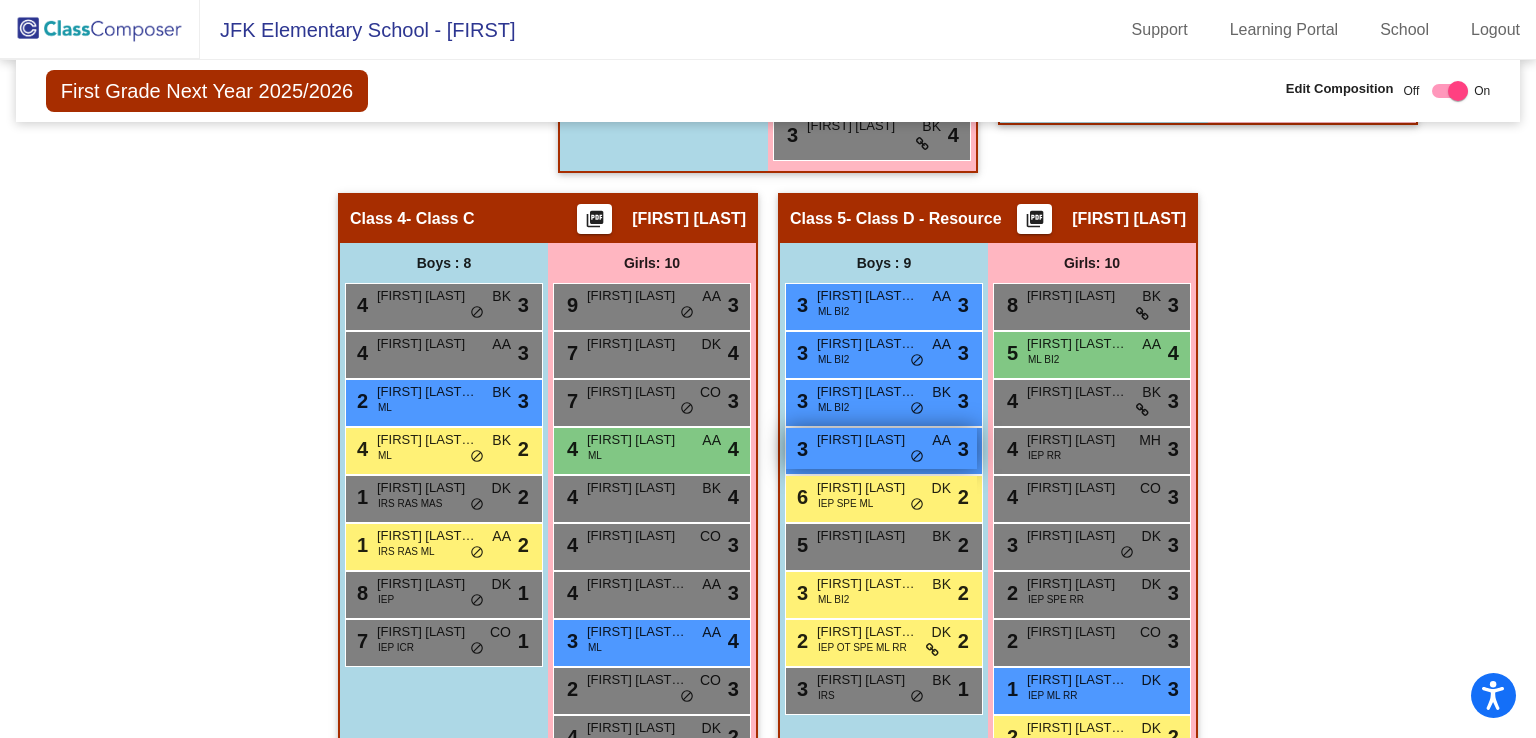 click on "3 Pierce Jennings AA lock do_not_disturb_alt 3" at bounding box center [881, 448] 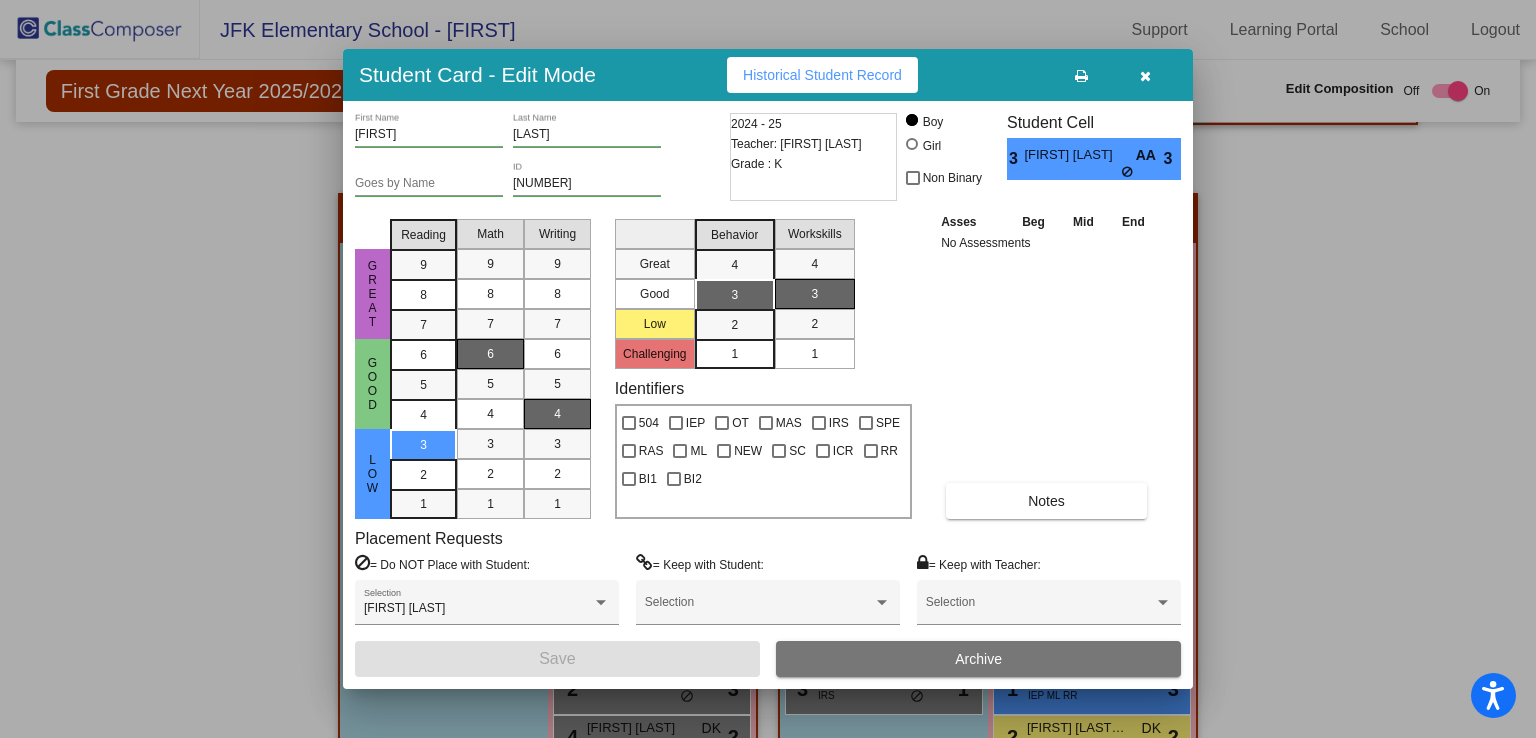 click at bounding box center (1145, 75) 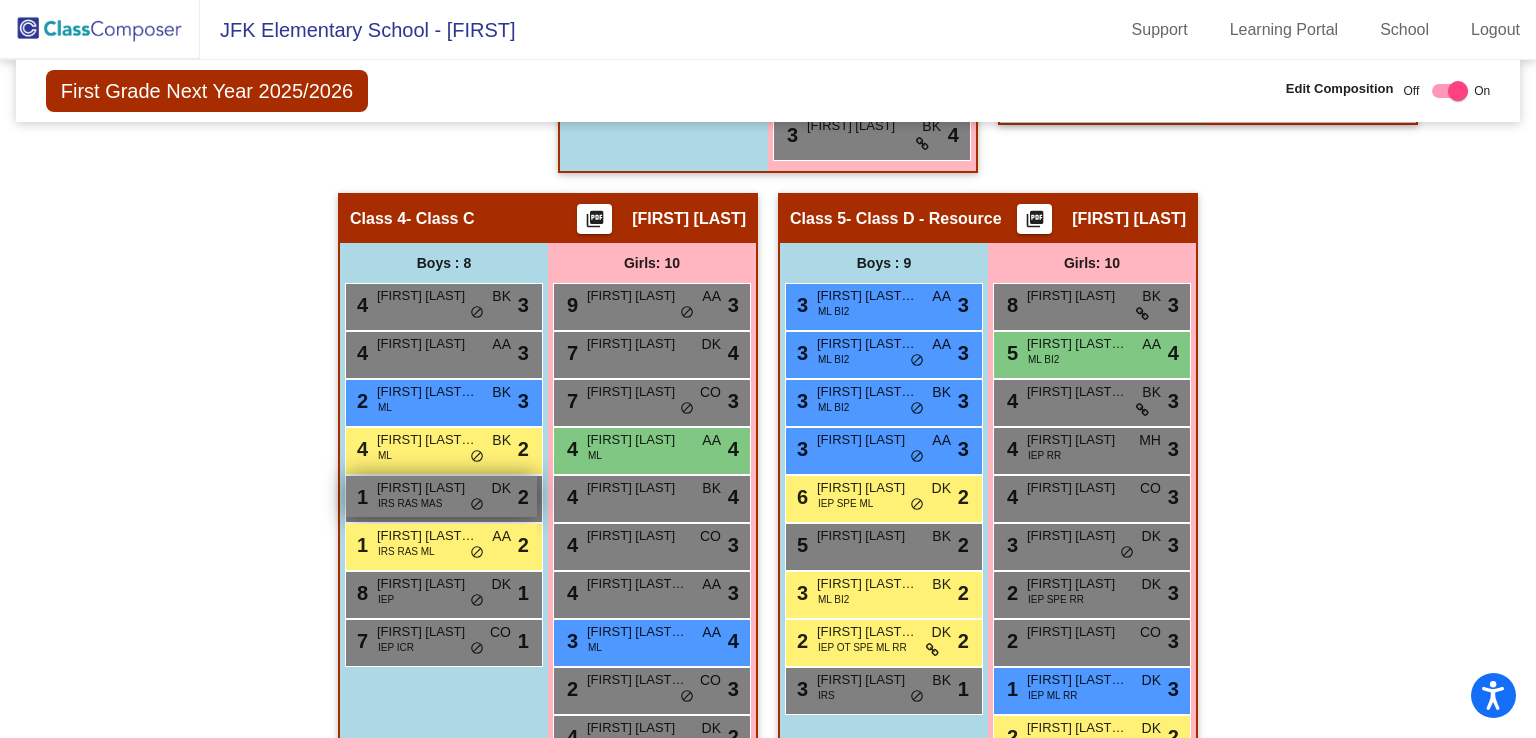 click on "Micah Freer" at bounding box center [427, 488] 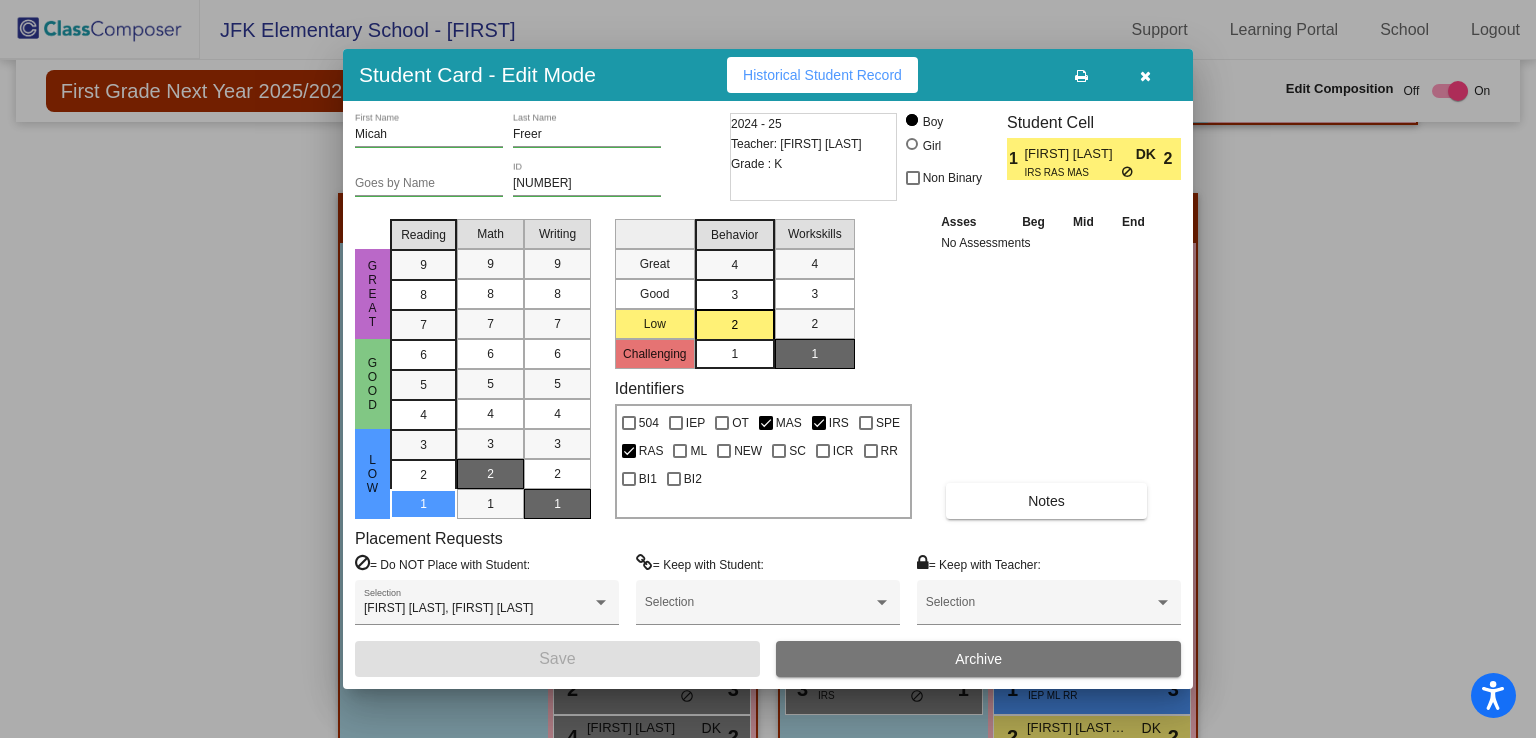 click at bounding box center [1145, 75] 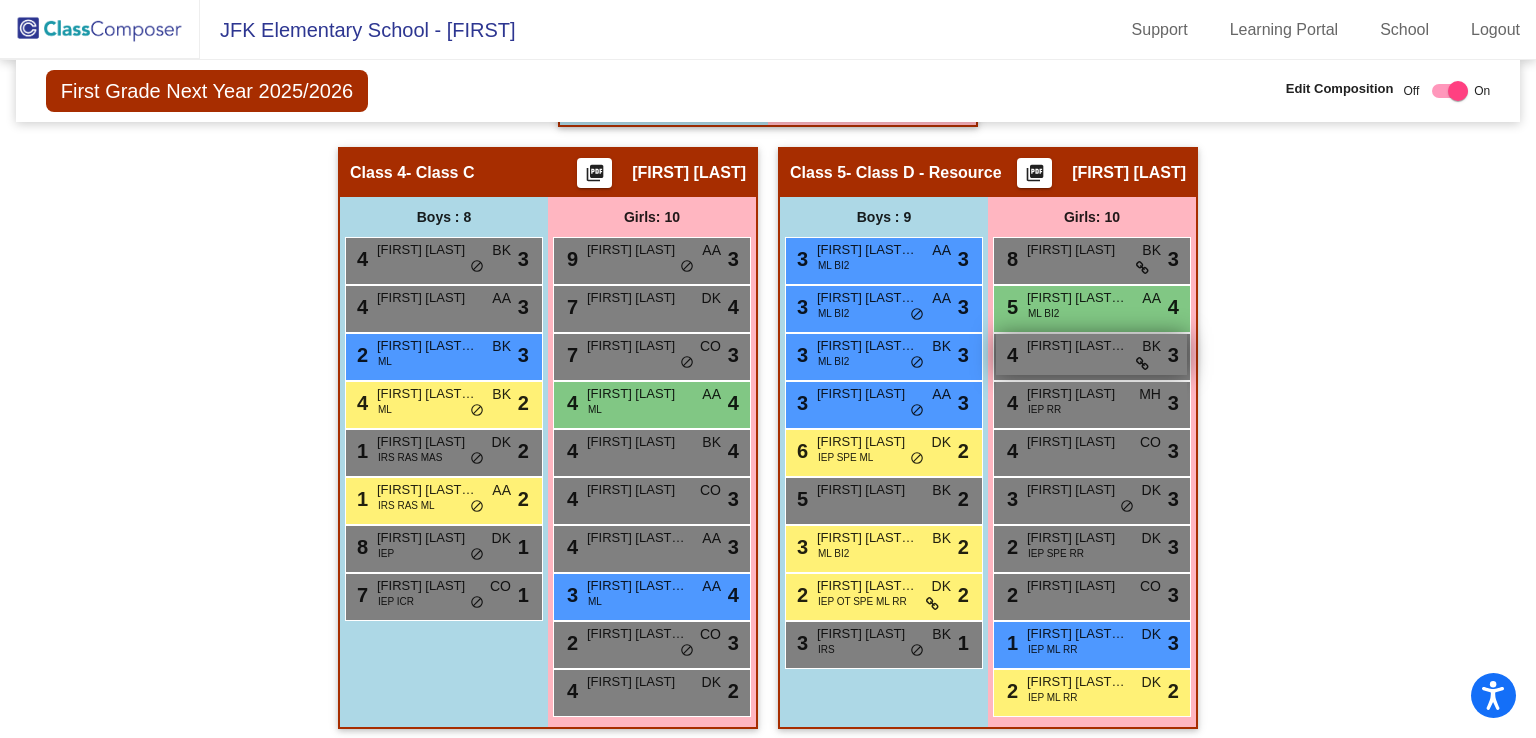 scroll, scrollTop: 1051, scrollLeft: 0, axis: vertical 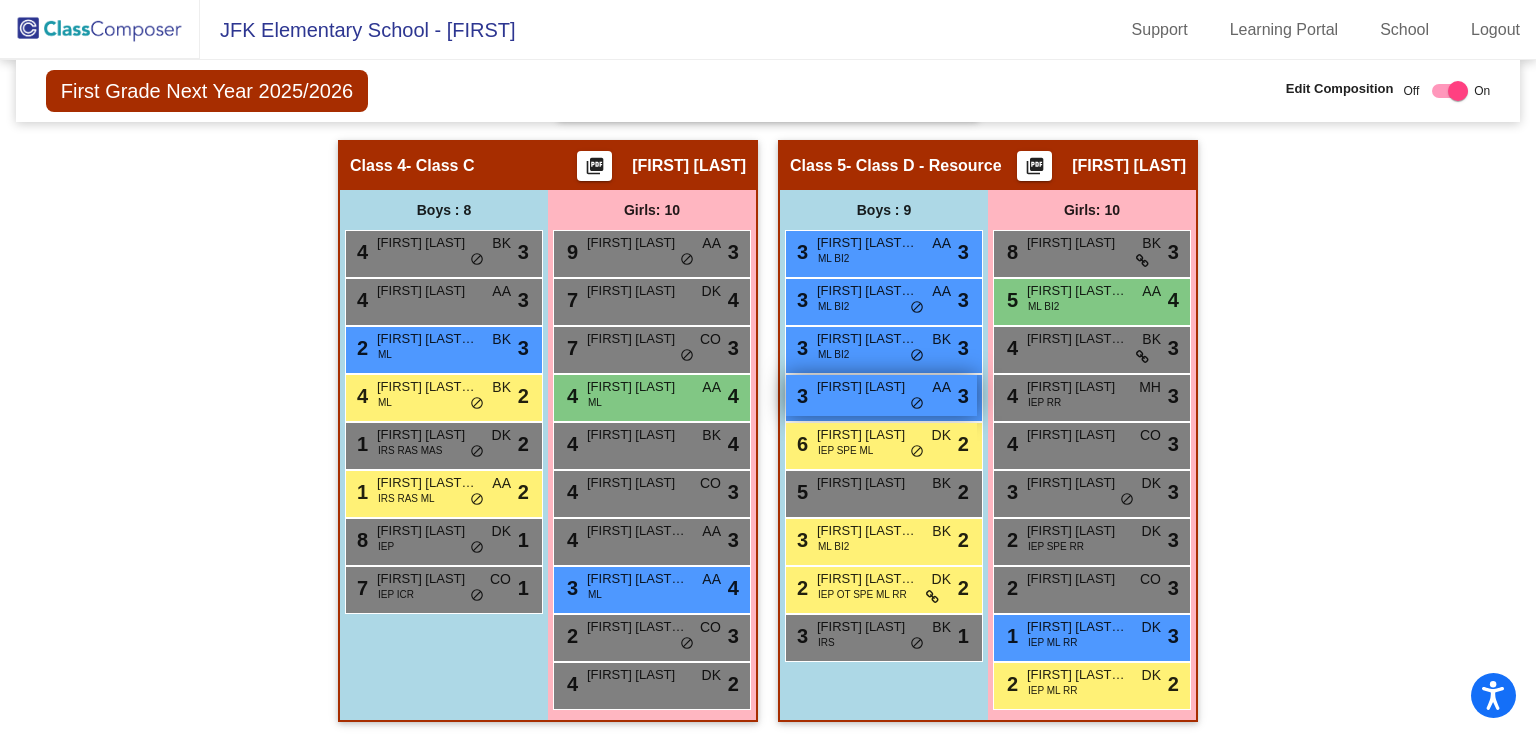 click on "Pierce Jennings" at bounding box center [867, 387] 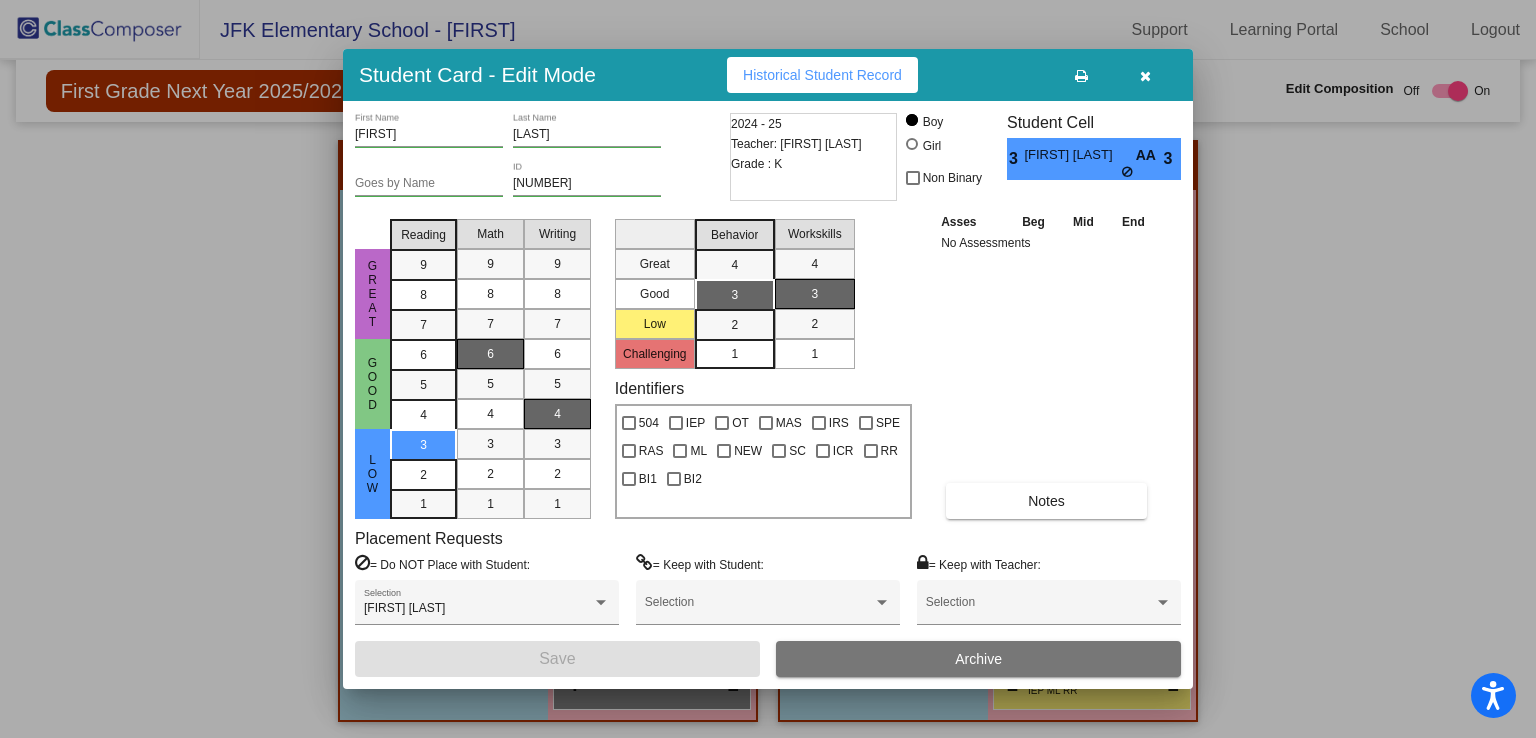 click at bounding box center [1145, 76] 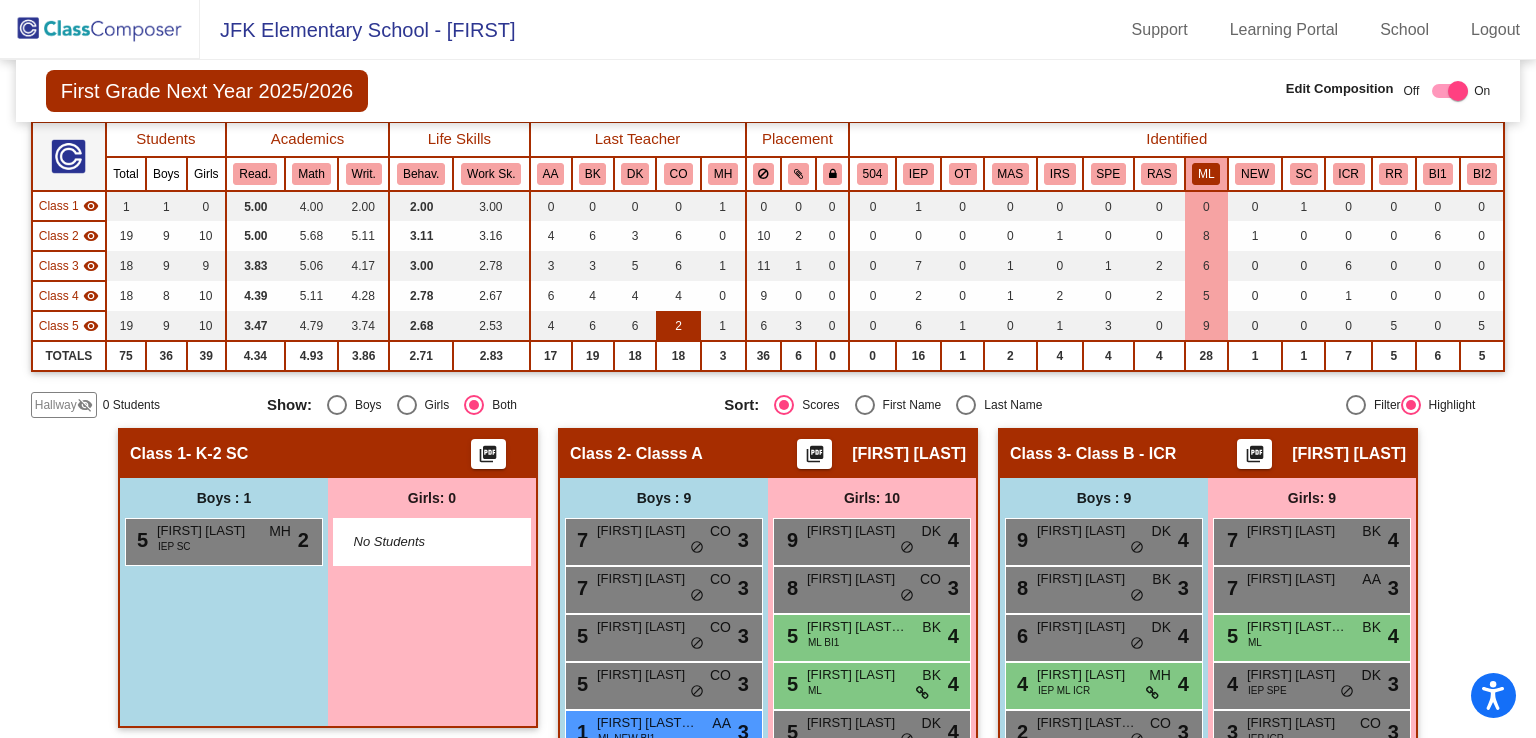 scroll, scrollTop: 162, scrollLeft: 0, axis: vertical 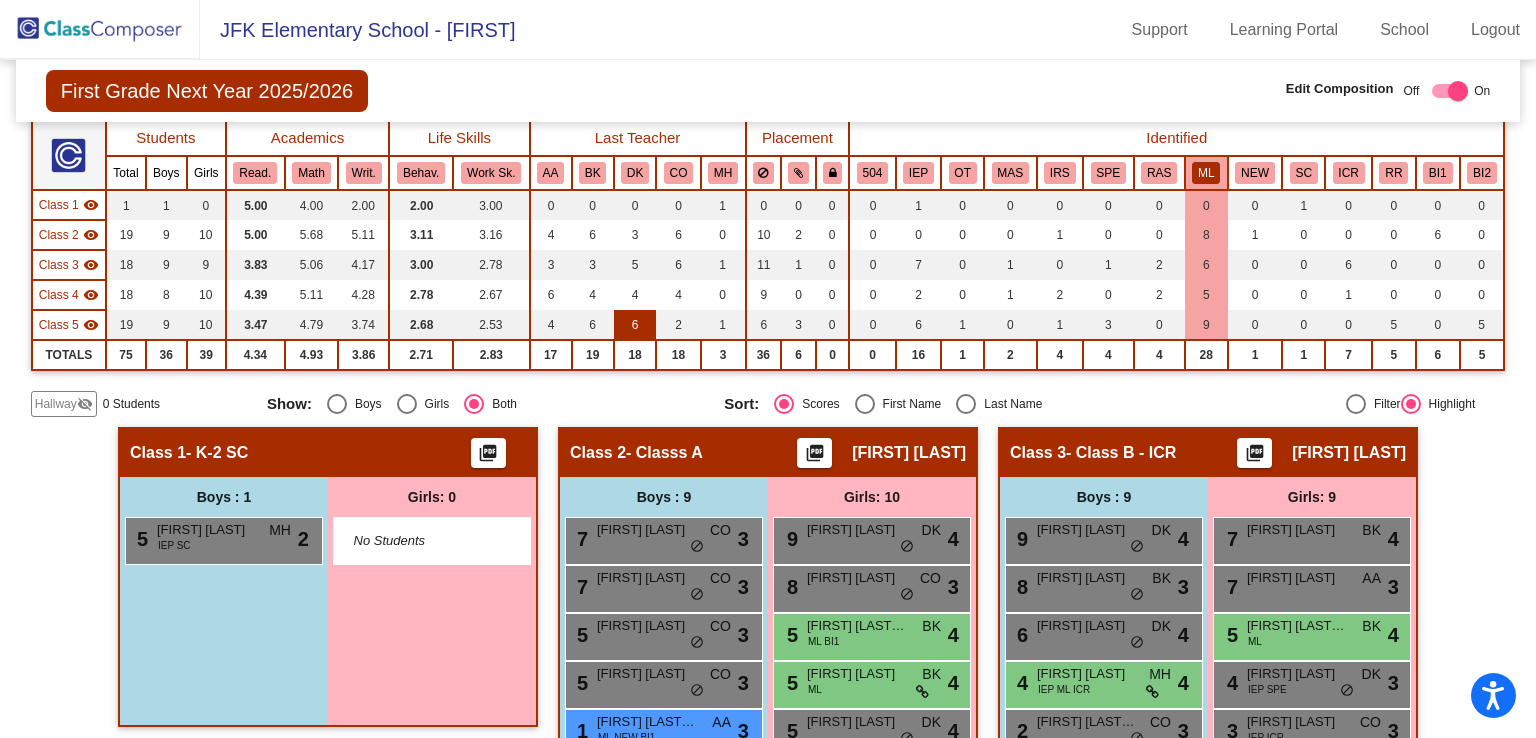 click on "6" 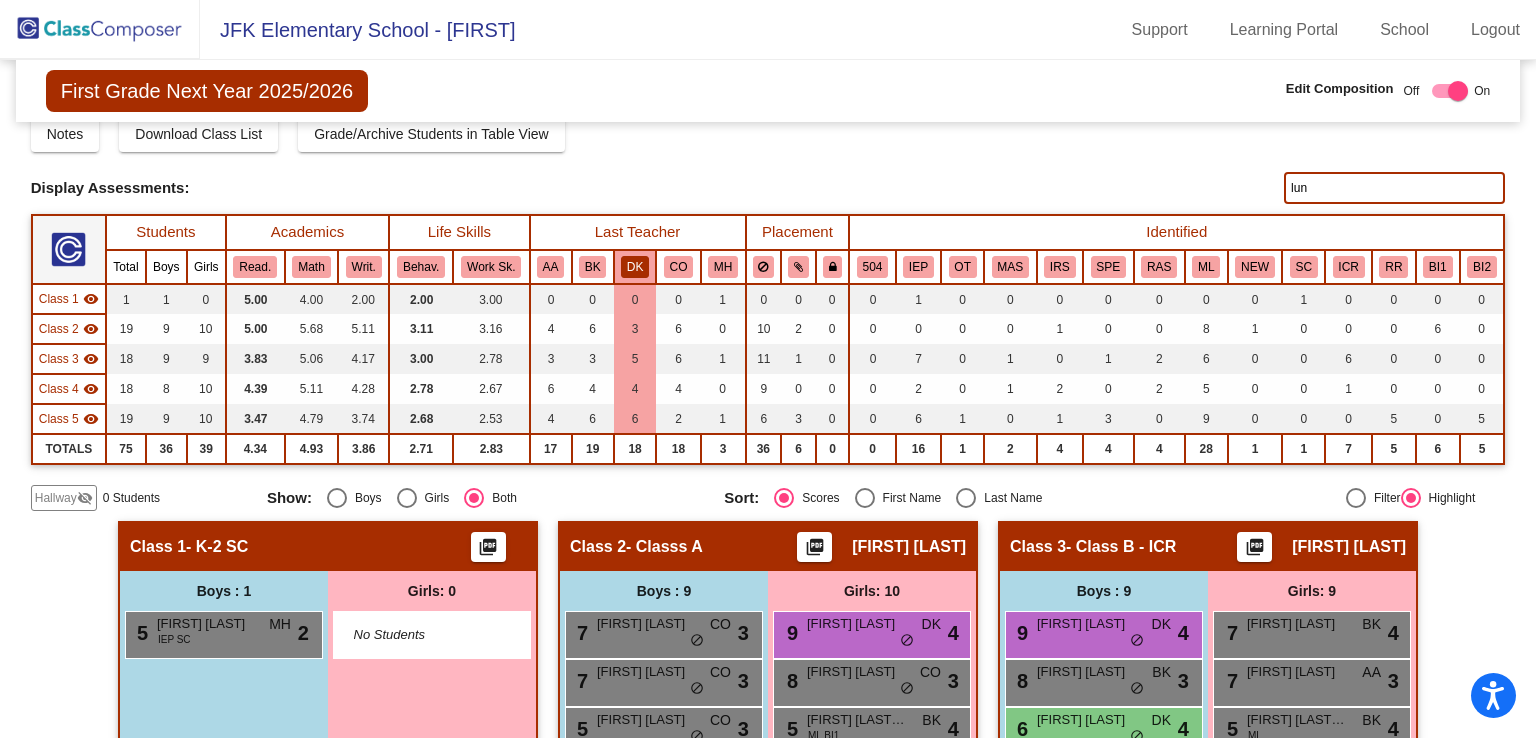 scroll, scrollTop: 67, scrollLeft: 0, axis: vertical 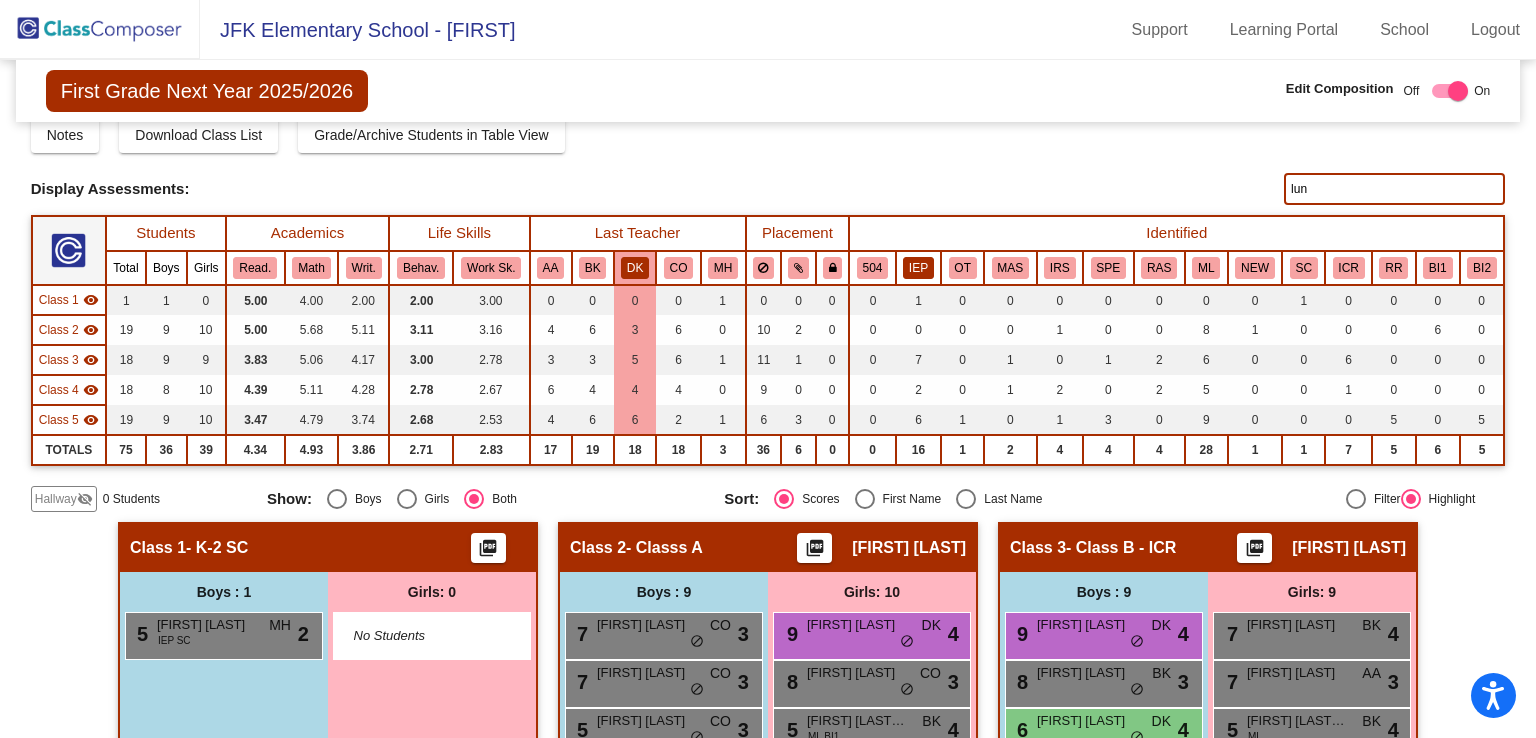 click on "IEP" 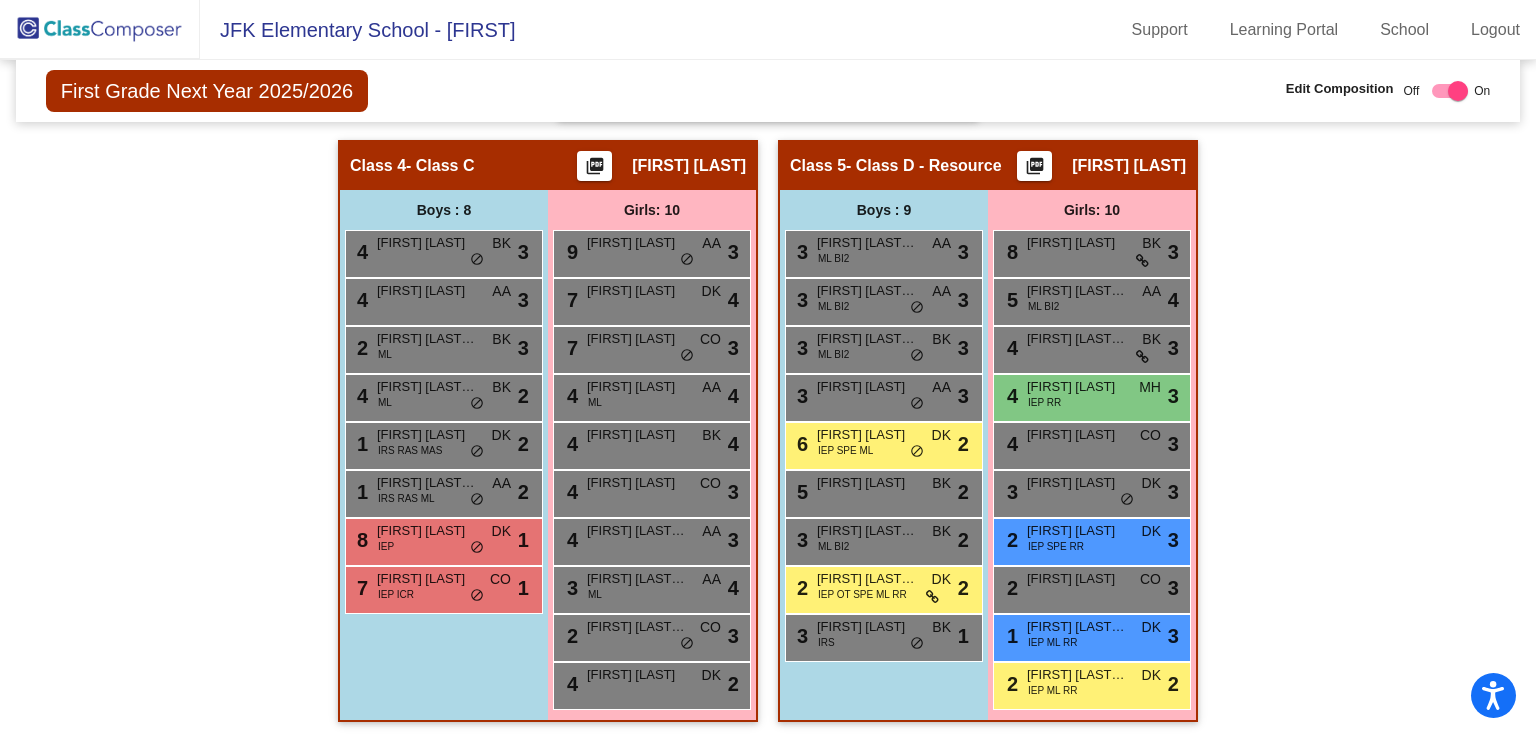 scroll, scrollTop: 1001, scrollLeft: 0, axis: vertical 